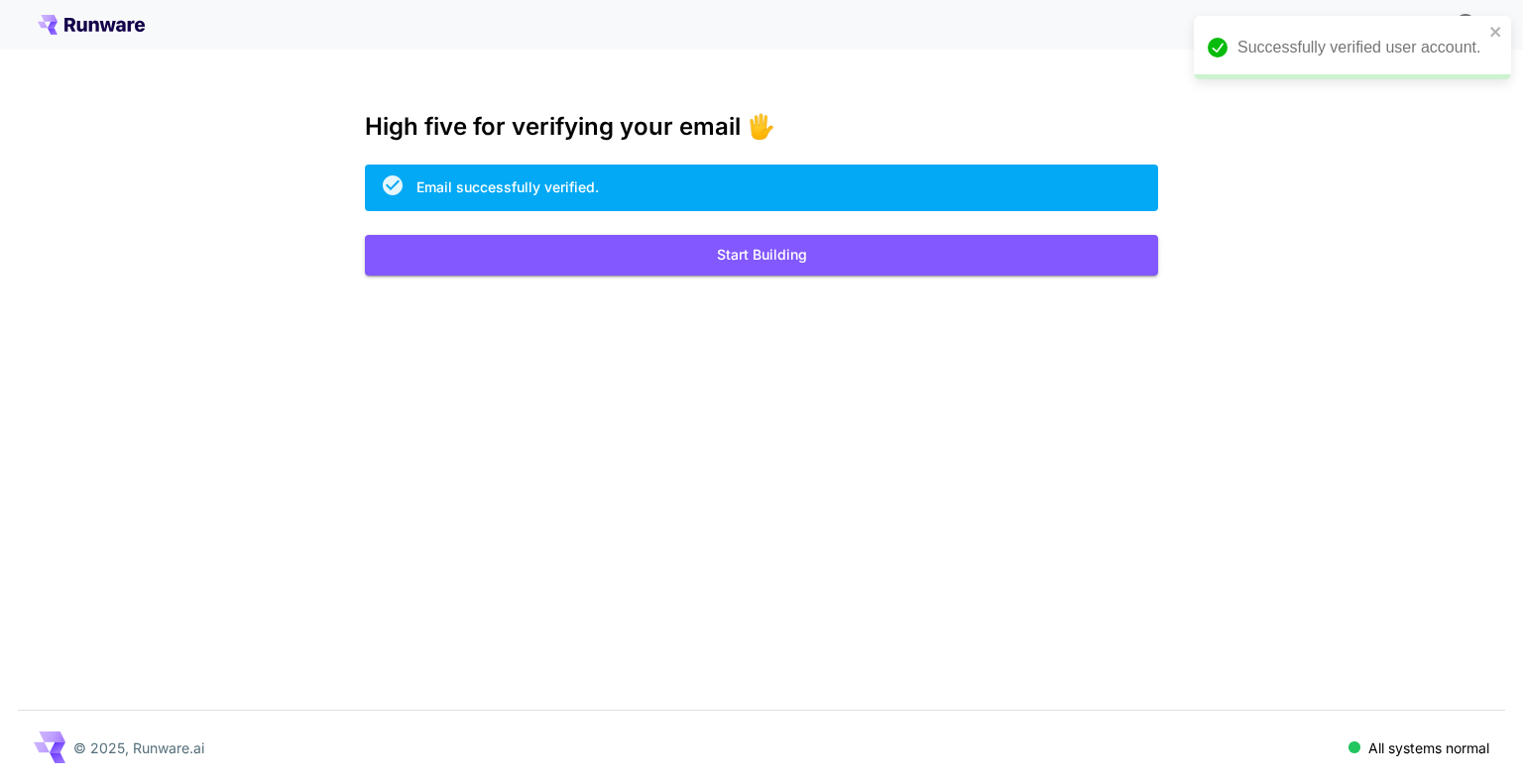 scroll, scrollTop: 0, scrollLeft: 0, axis: both 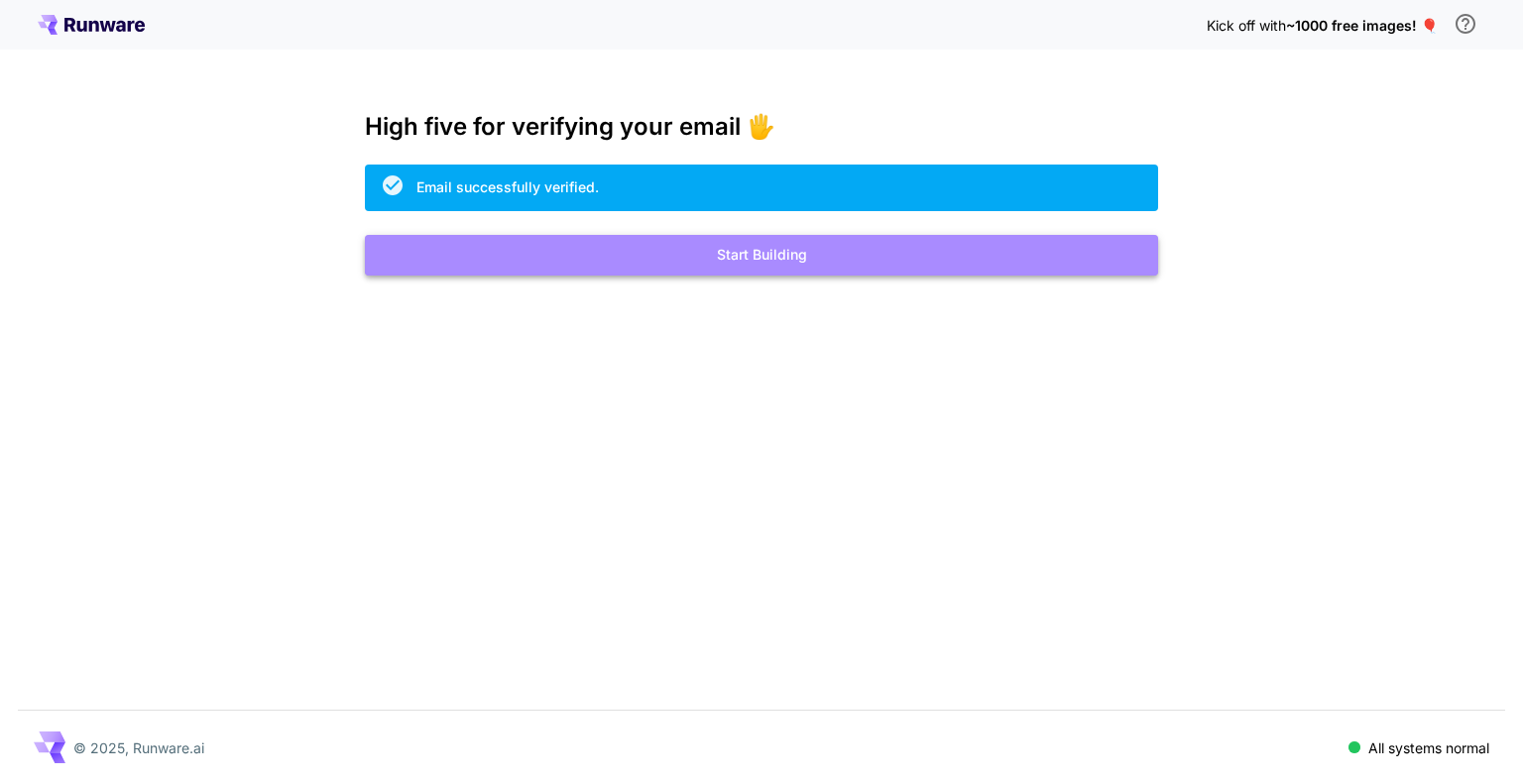 click on "Start Building" at bounding box center (762, 255) 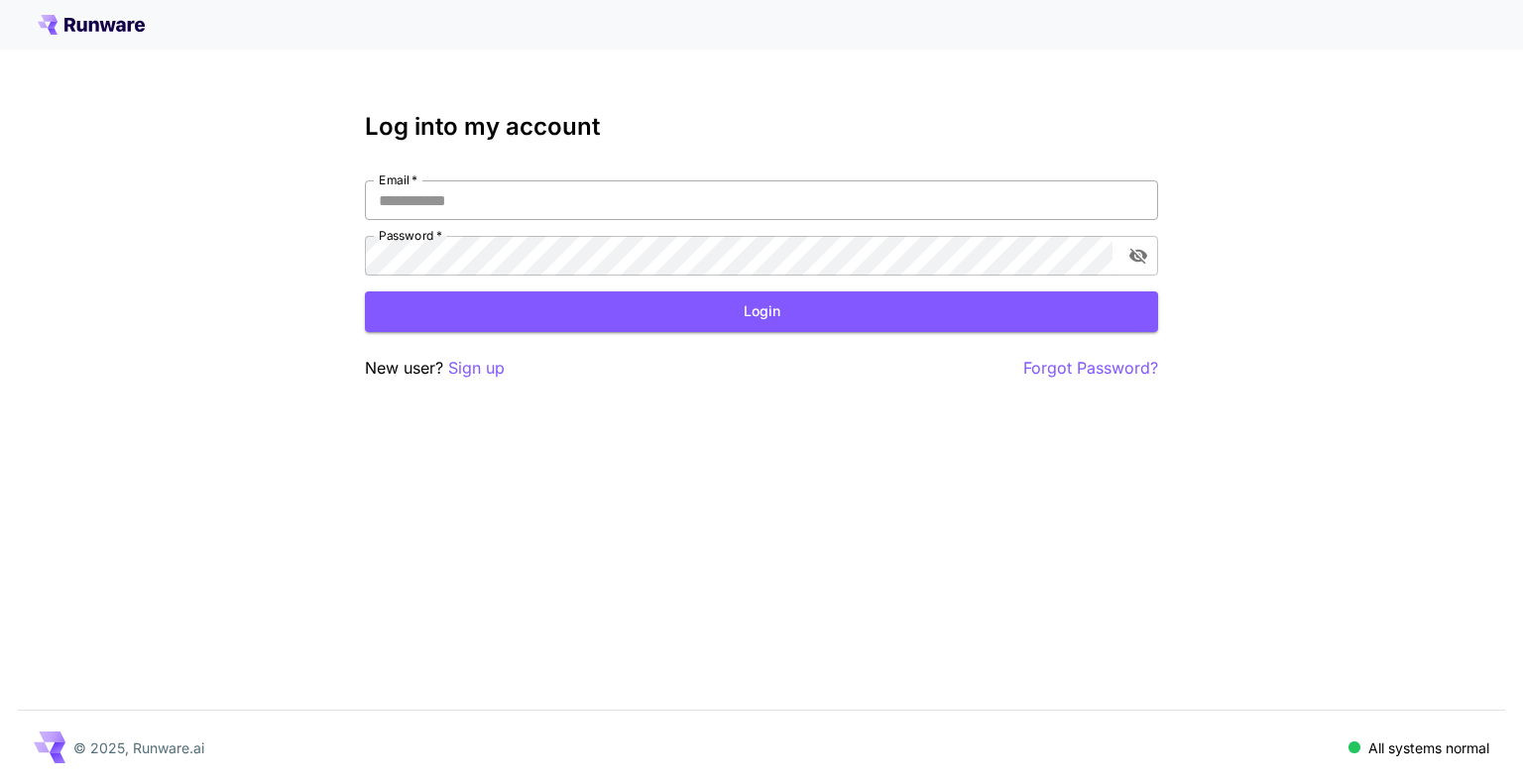 click on "Email   *" at bounding box center (762, 200) 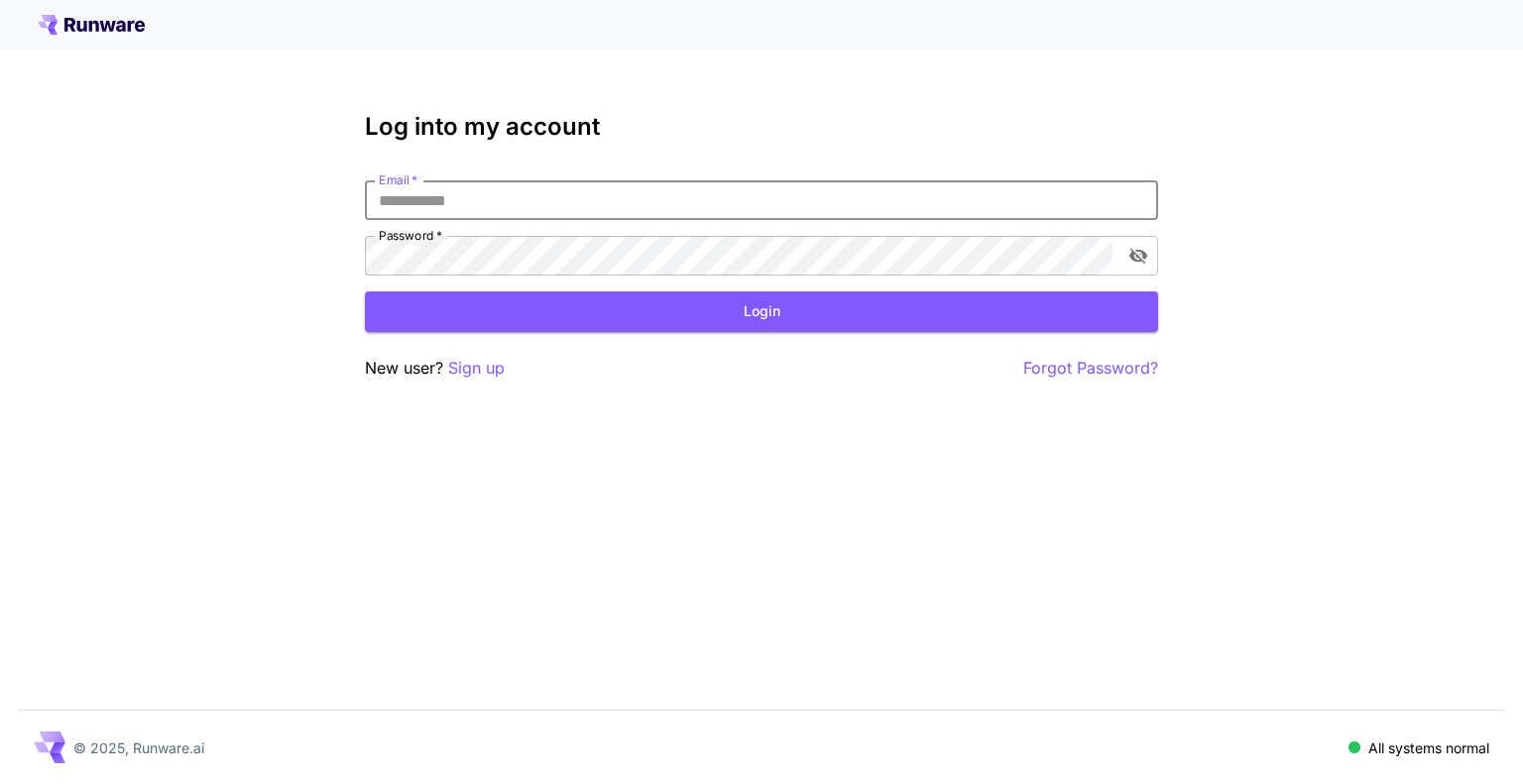 paste on "**********" 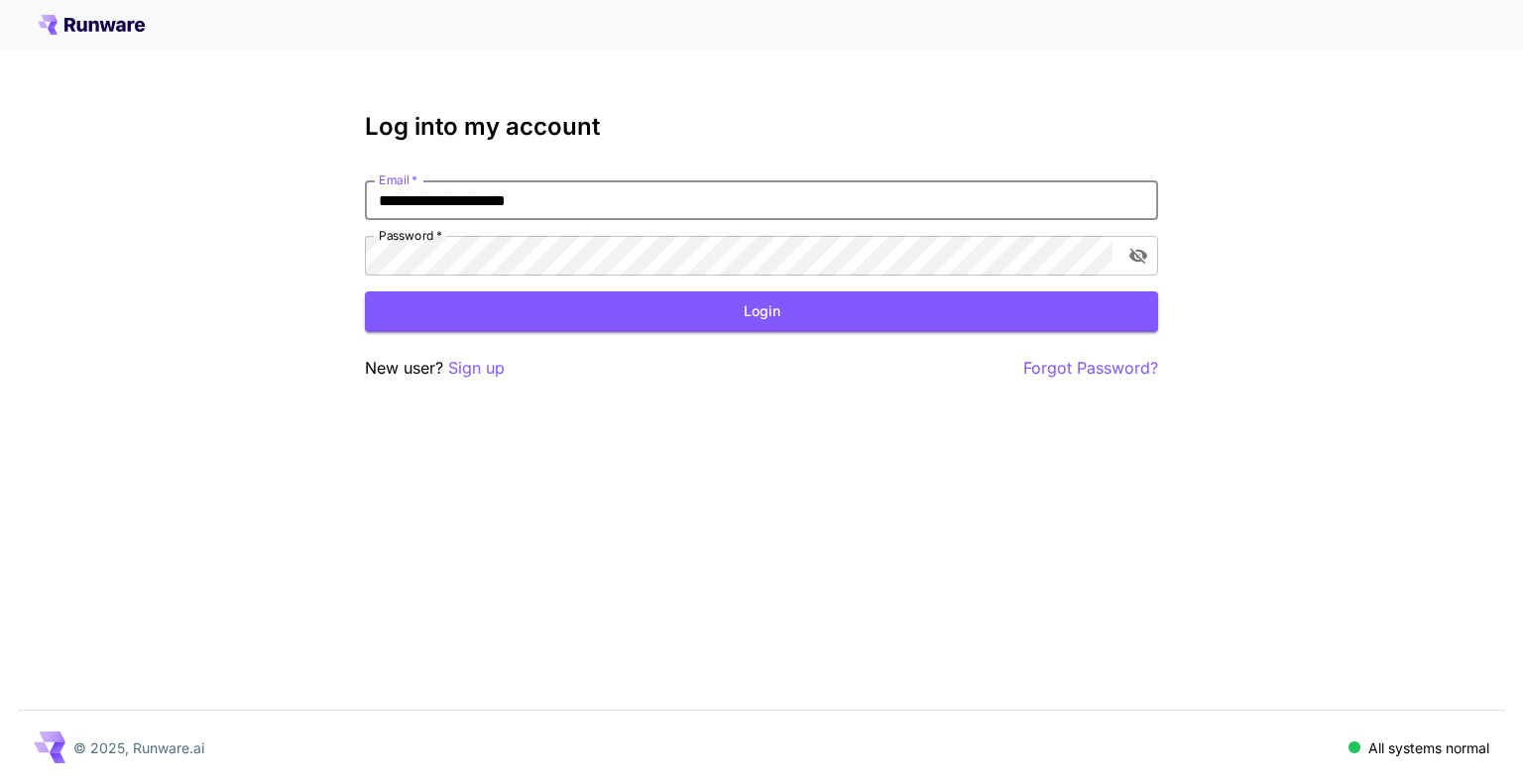 type on "**********" 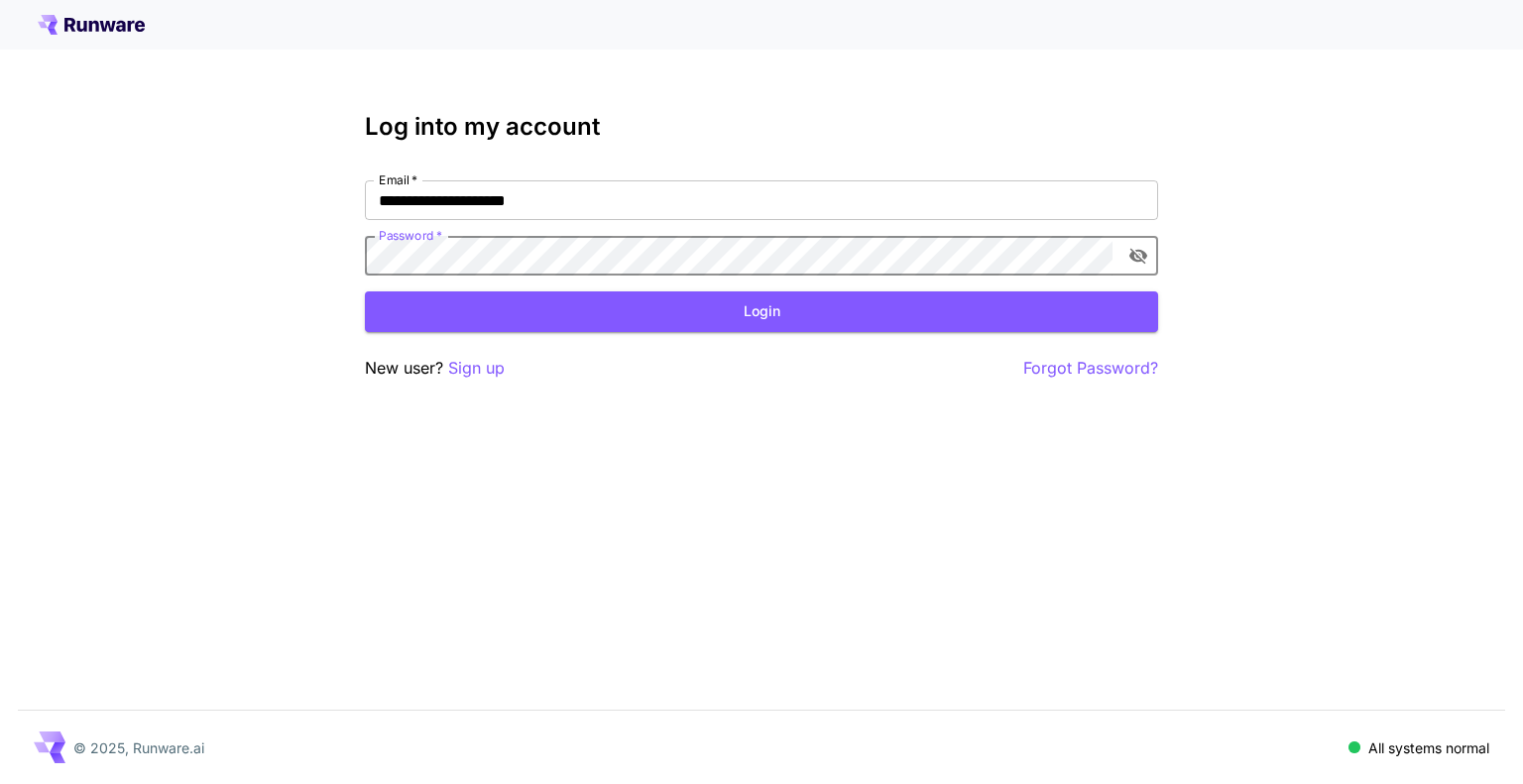 click on "Login" at bounding box center (762, 311) 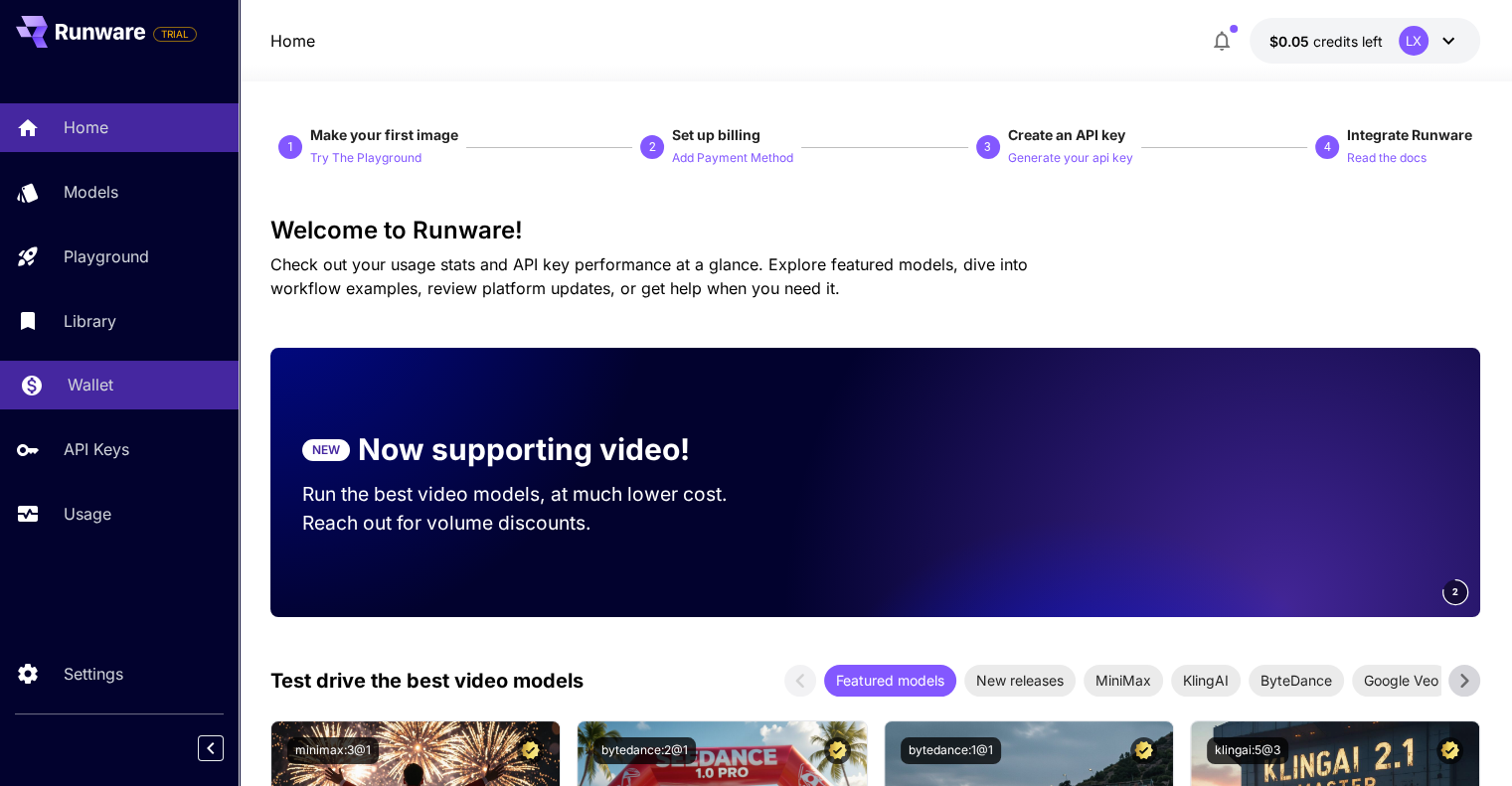 click on "Wallet" at bounding box center (145, 385) 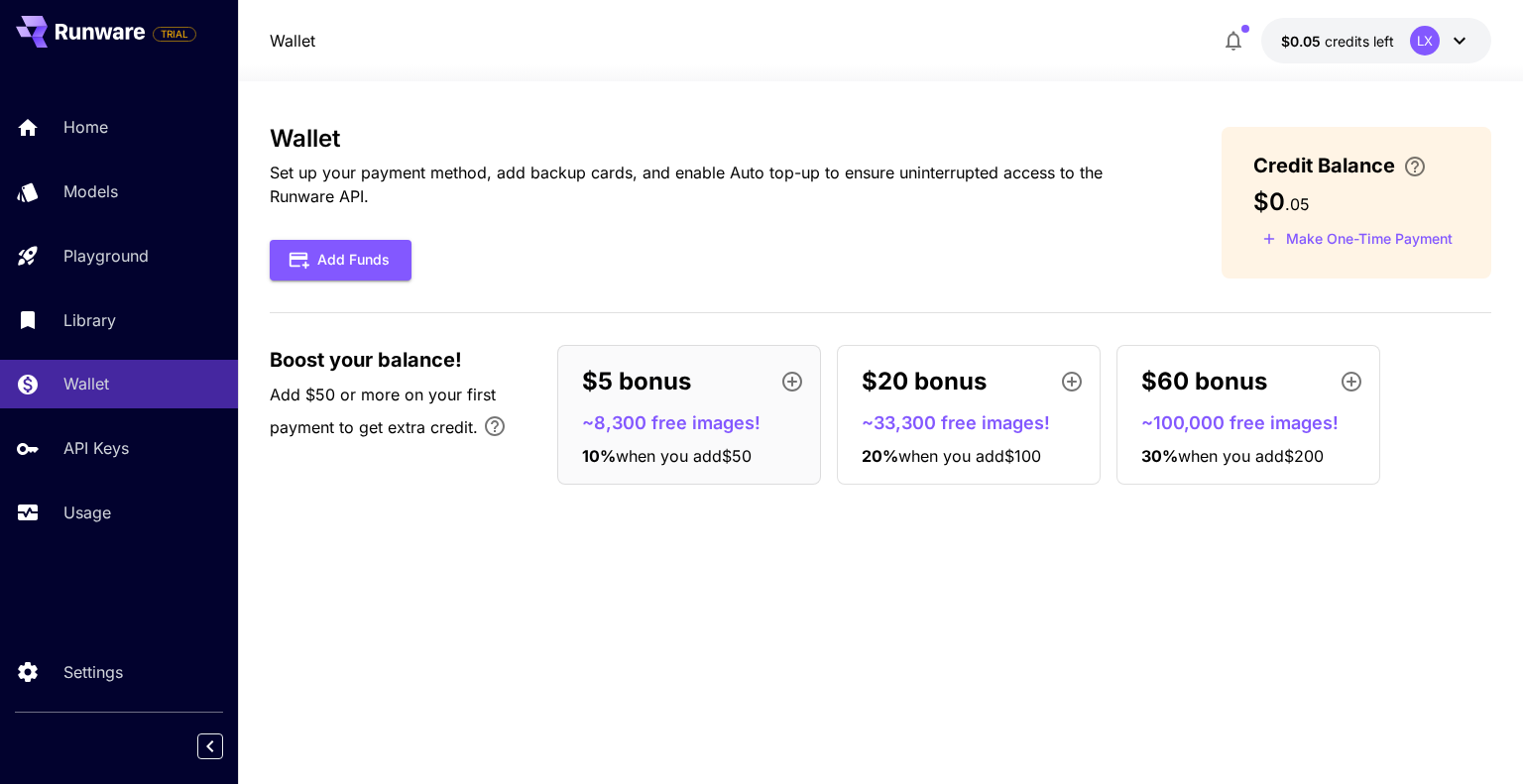 click on "Wallet Set up your payment method, add backup cards, and enable Auto top-up to ensure uninterrupted access to the Runware API. Add Funds Credit Balance $0 . 05 Make One-Time Payment Boost your balance! Add $50 or more on your first payment to get extra credit. $5 bonus ~8,300 free images!   10 %  when you add  $50 $20 bonus ~33,300 free images!   20 %  when you add  $100 $60 bonus ~100,000 free images!   30 %  when you add  $200" at bounding box center (879, 432) 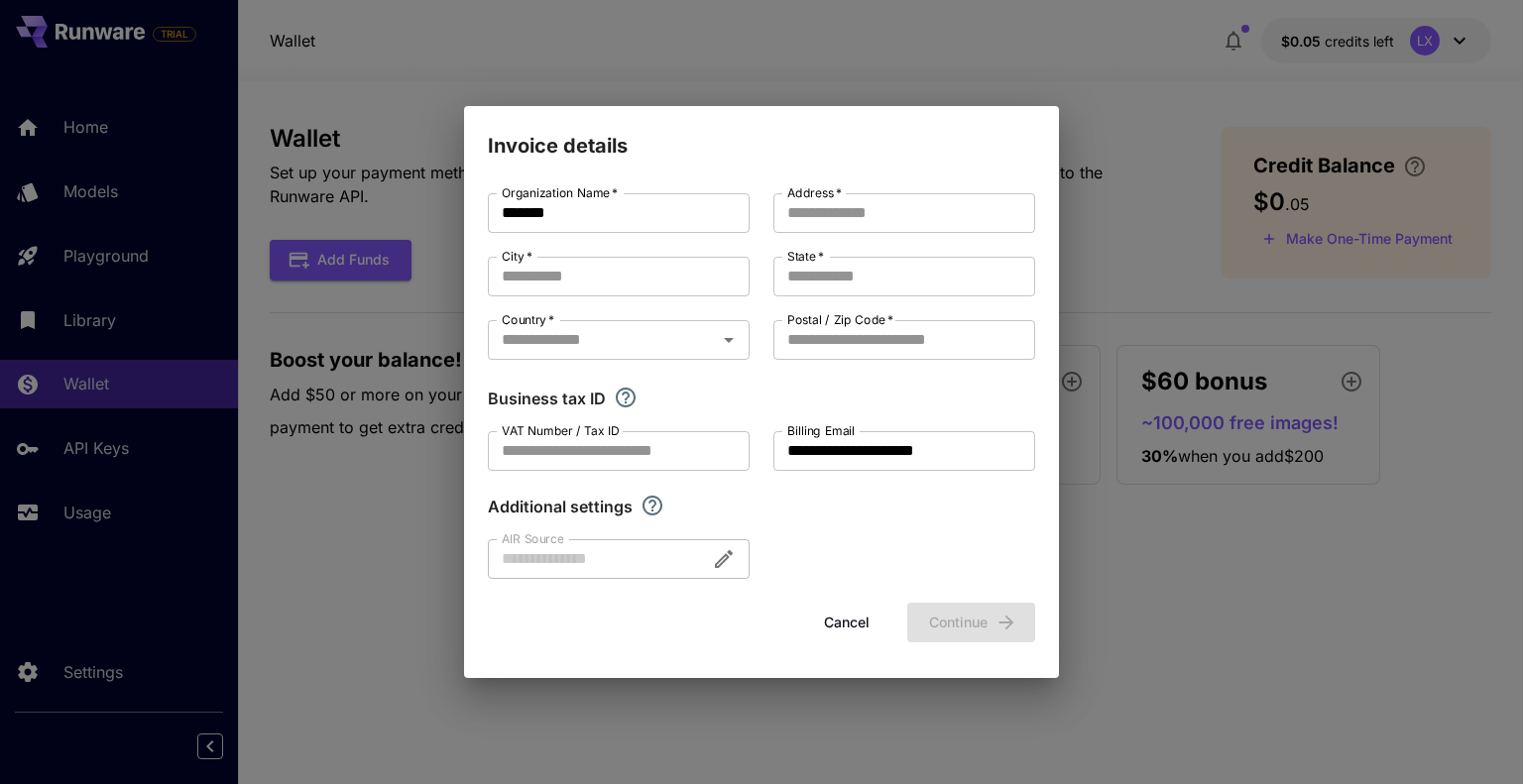 click on "Cancel" at bounding box center [847, 622] 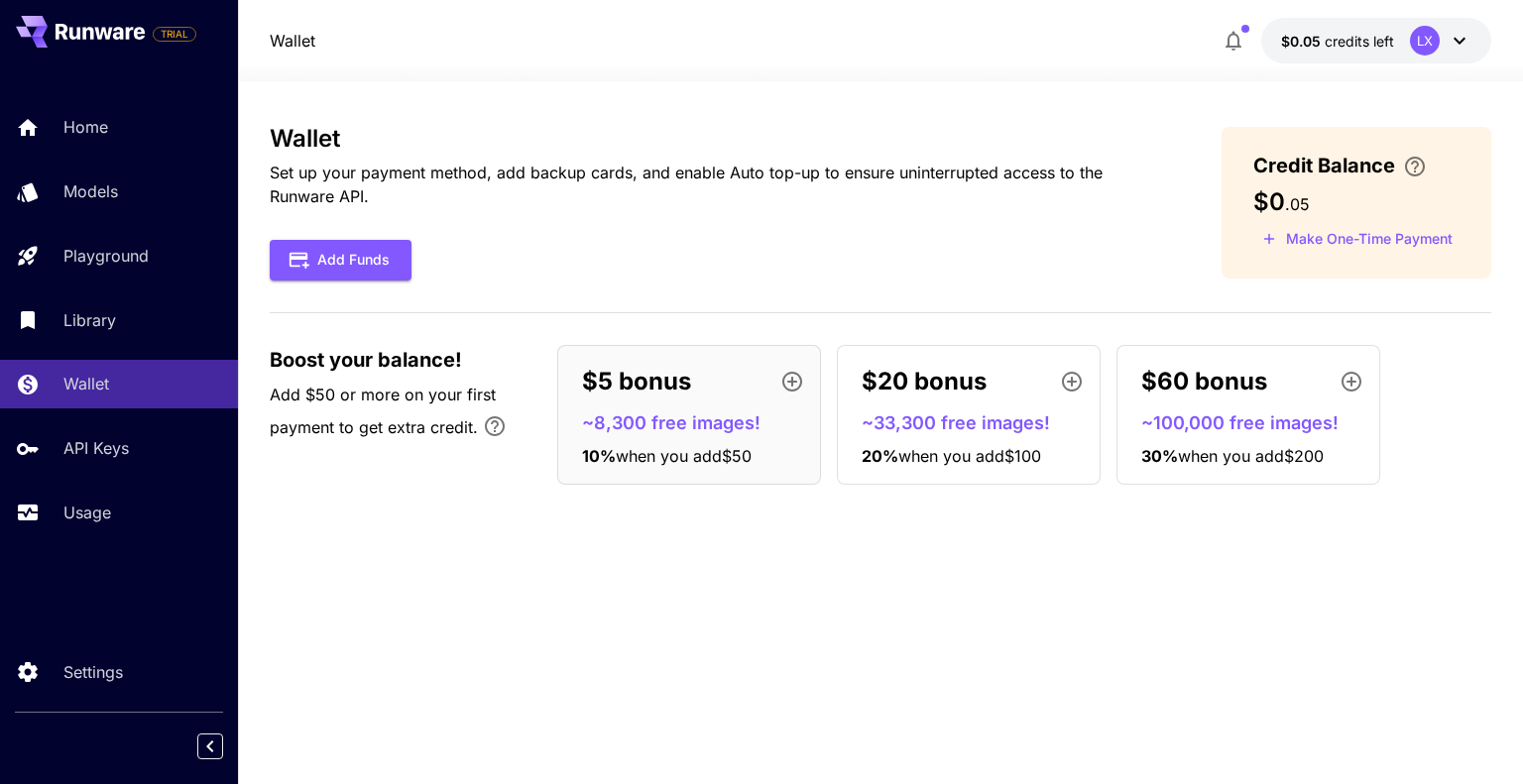 click on "~33,300 free images!" at bounding box center (977, 422) 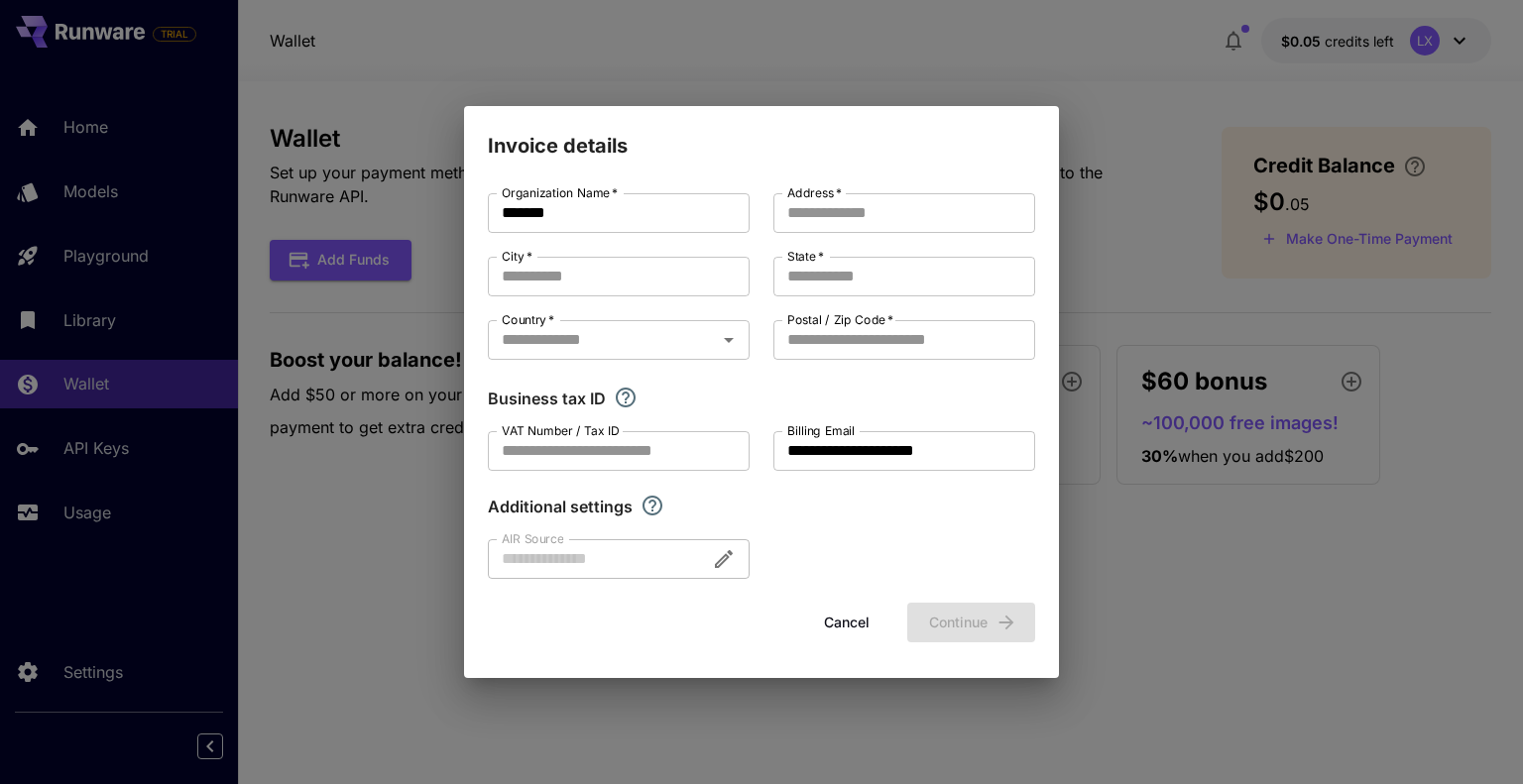 click on "Cancel" at bounding box center [847, 622] 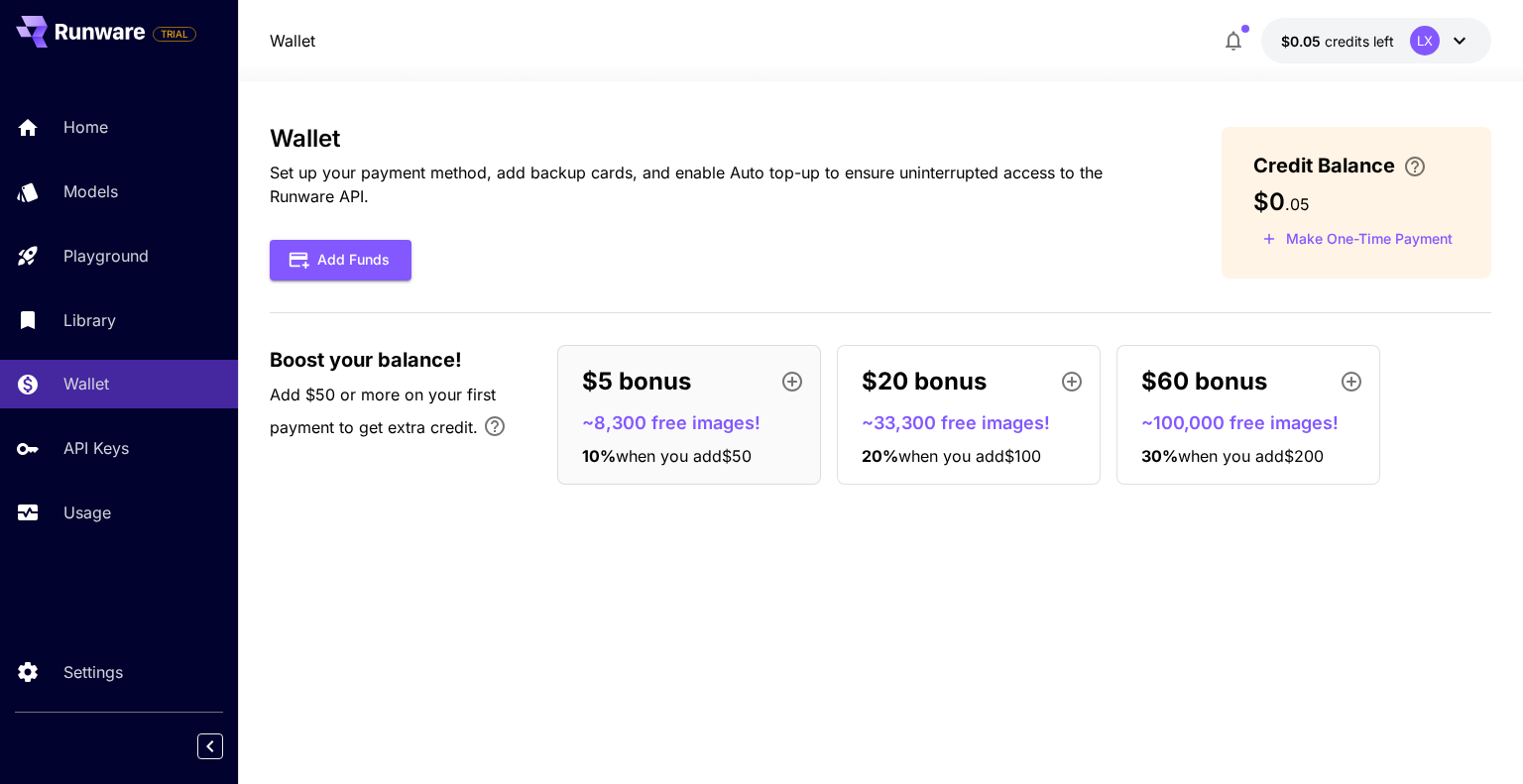 click on "20 %" at bounding box center (879, 456) 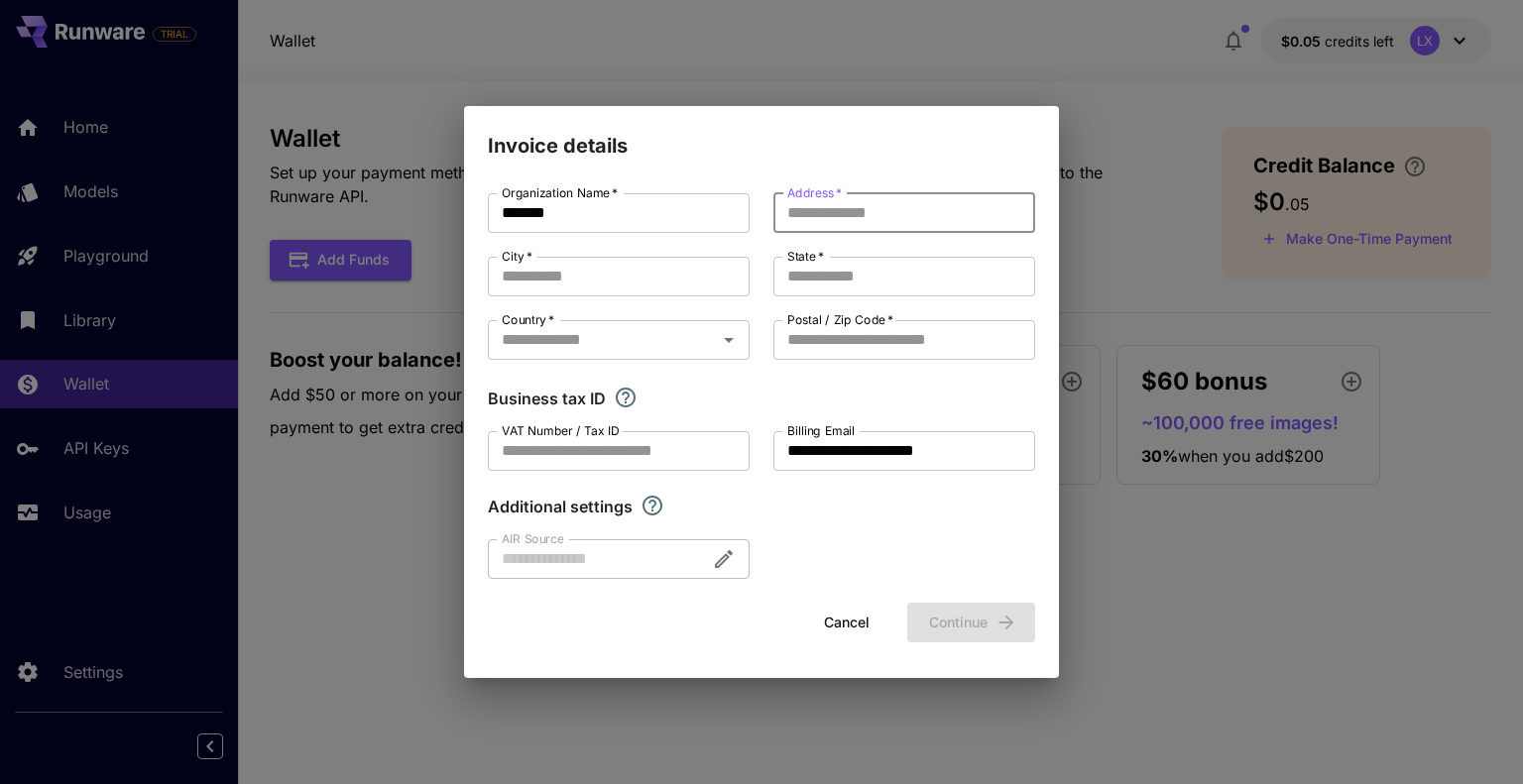 click on "Address   *" at bounding box center [904, 213] 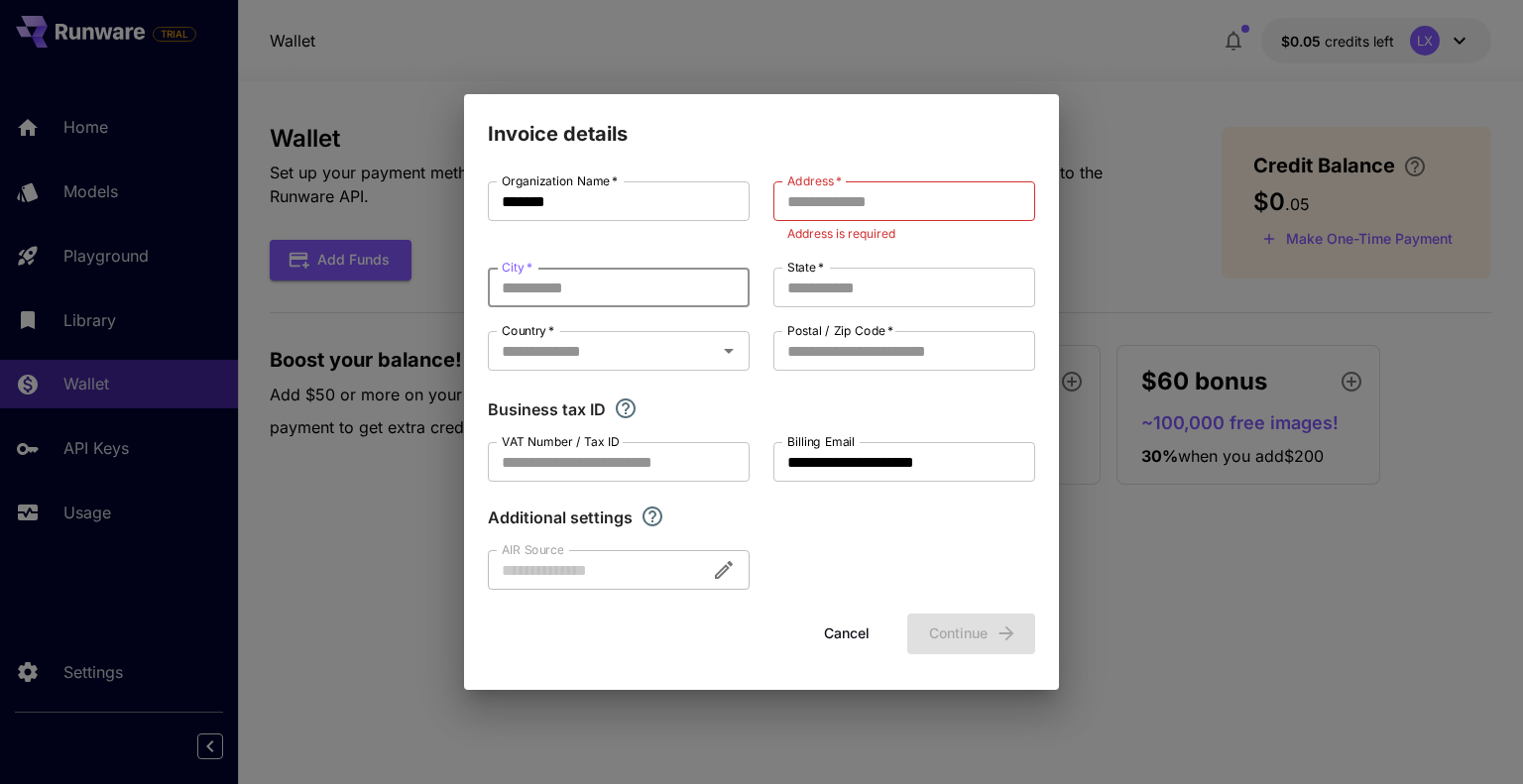click on "City   *" at bounding box center (619, 287) 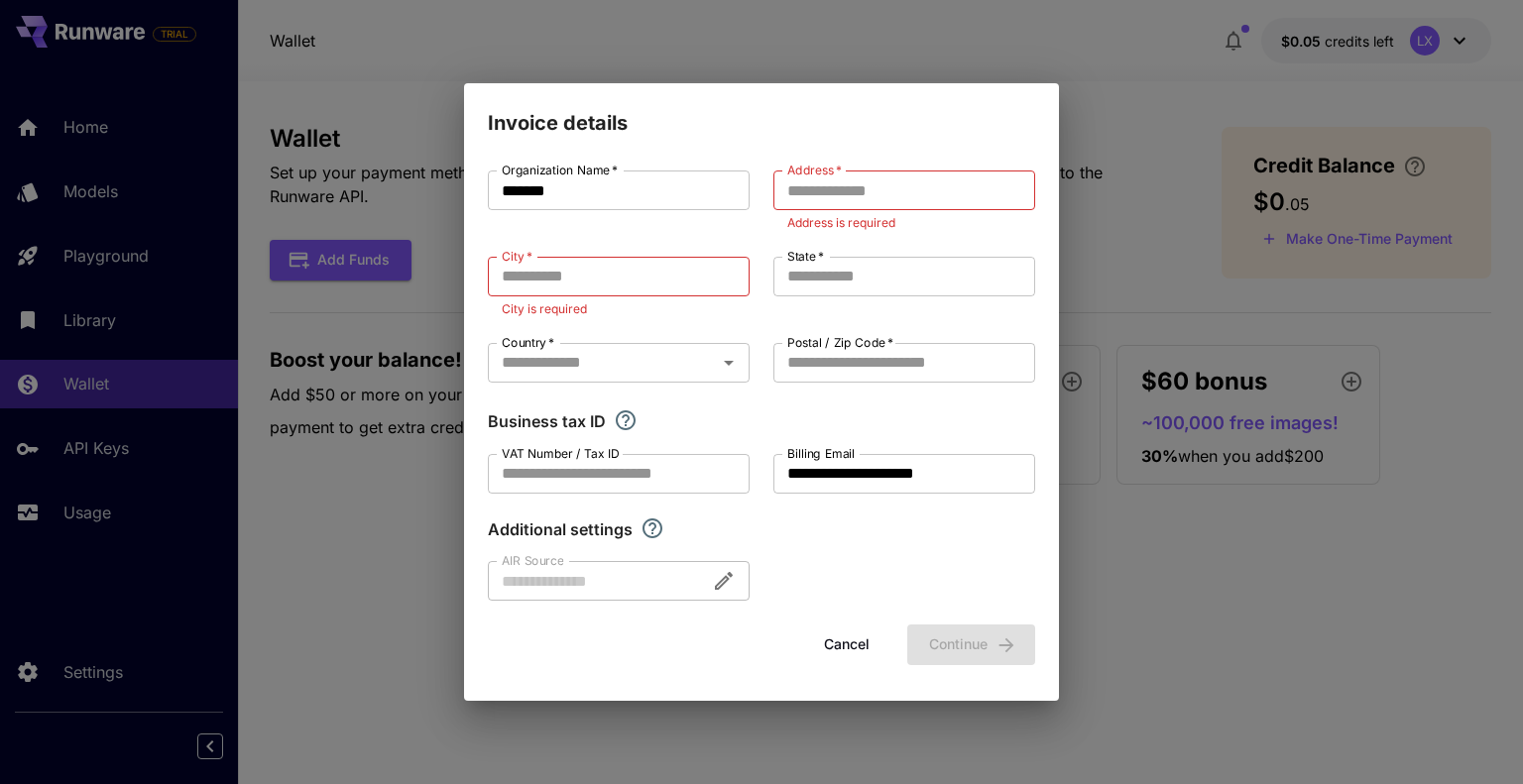 click on "Cancel" at bounding box center [847, 644] 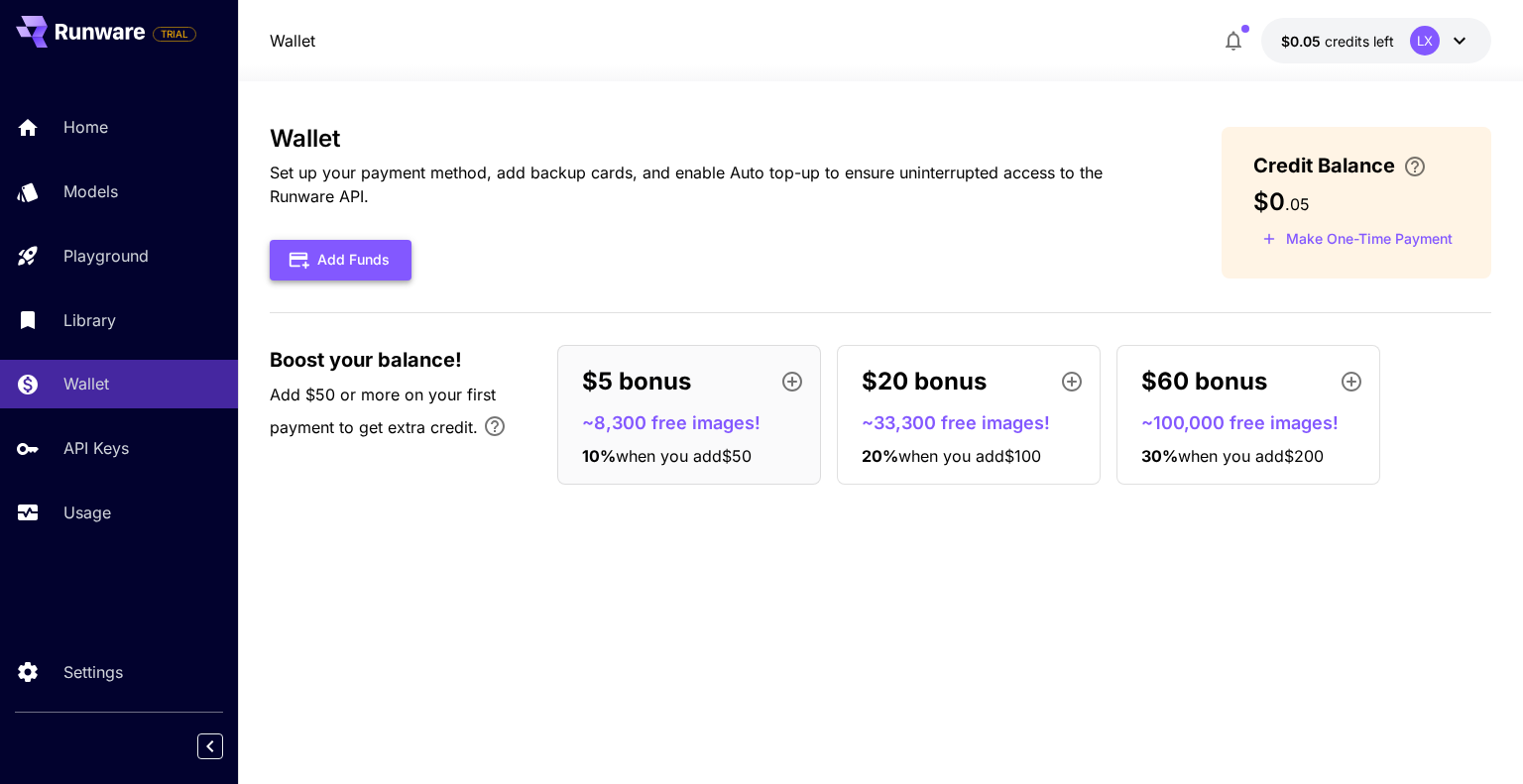 click on "Add Funds" at bounding box center (340, 260) 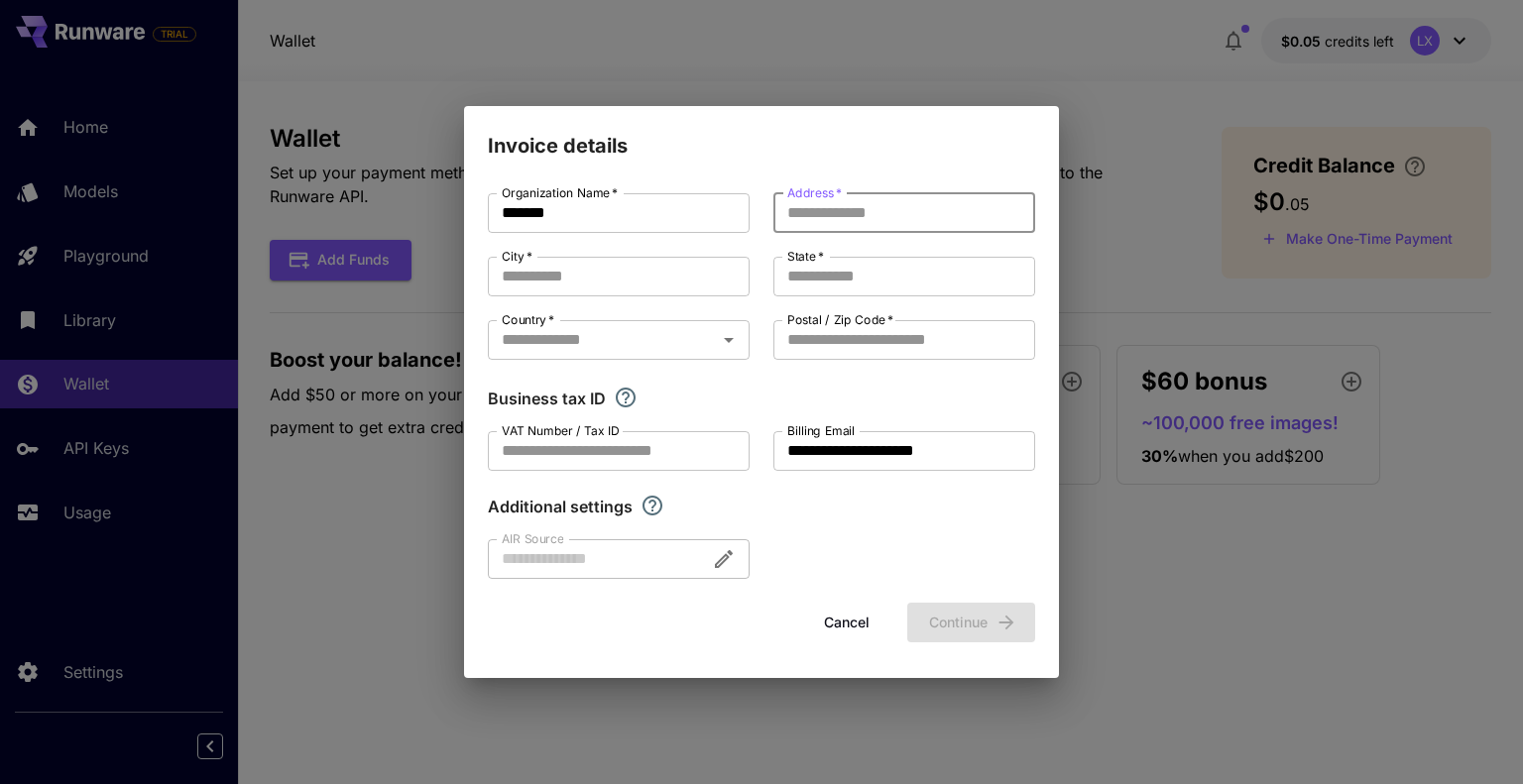 drag, startPoint x: 846, startPoint y: 229, endPoint x: 857, endPoint y: 217, distance: 16.27882 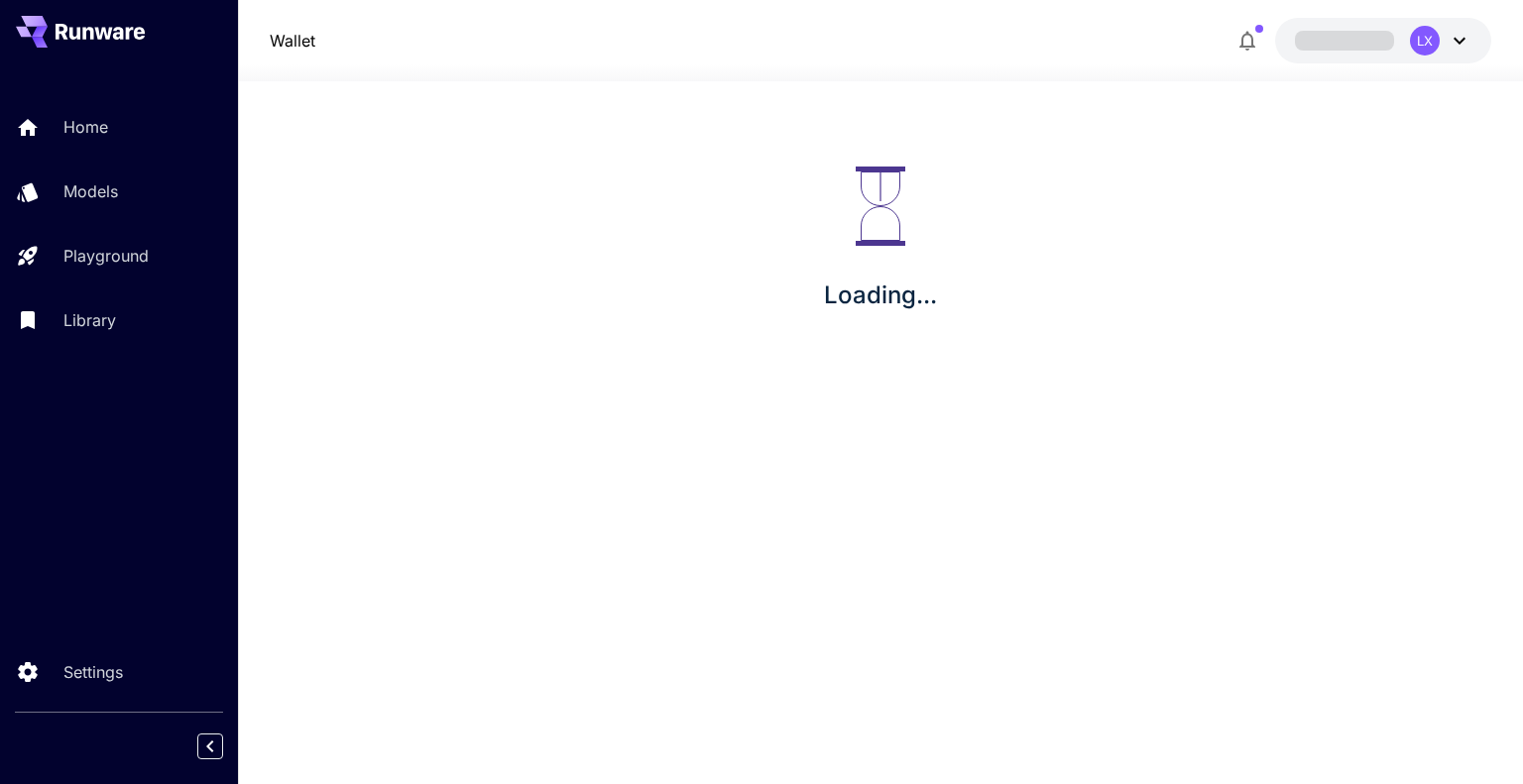 scroll, scrollTop: 0, scrollLeft: 0, axis: both 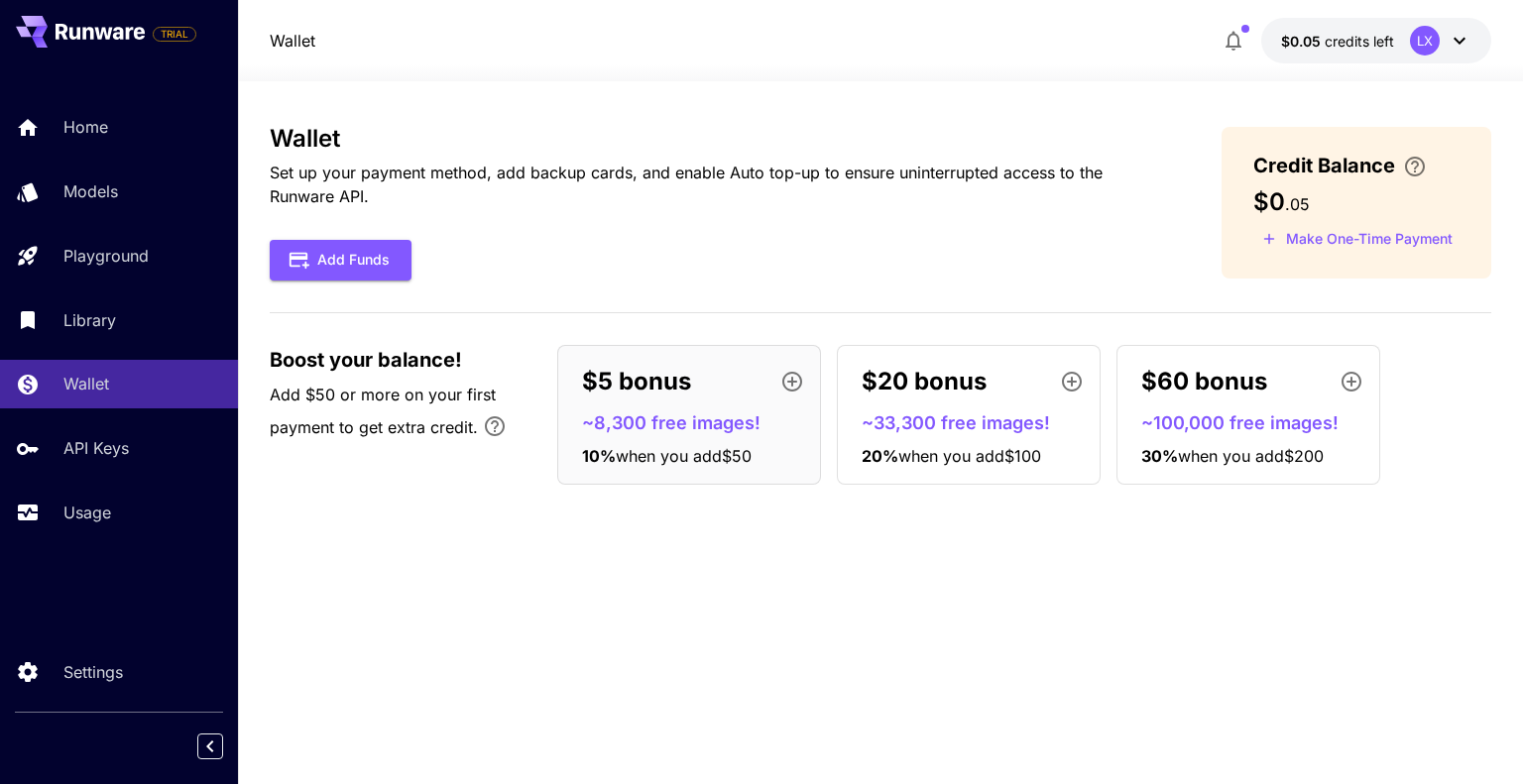 click on "Add Funds" at bounding box center (340, 260) 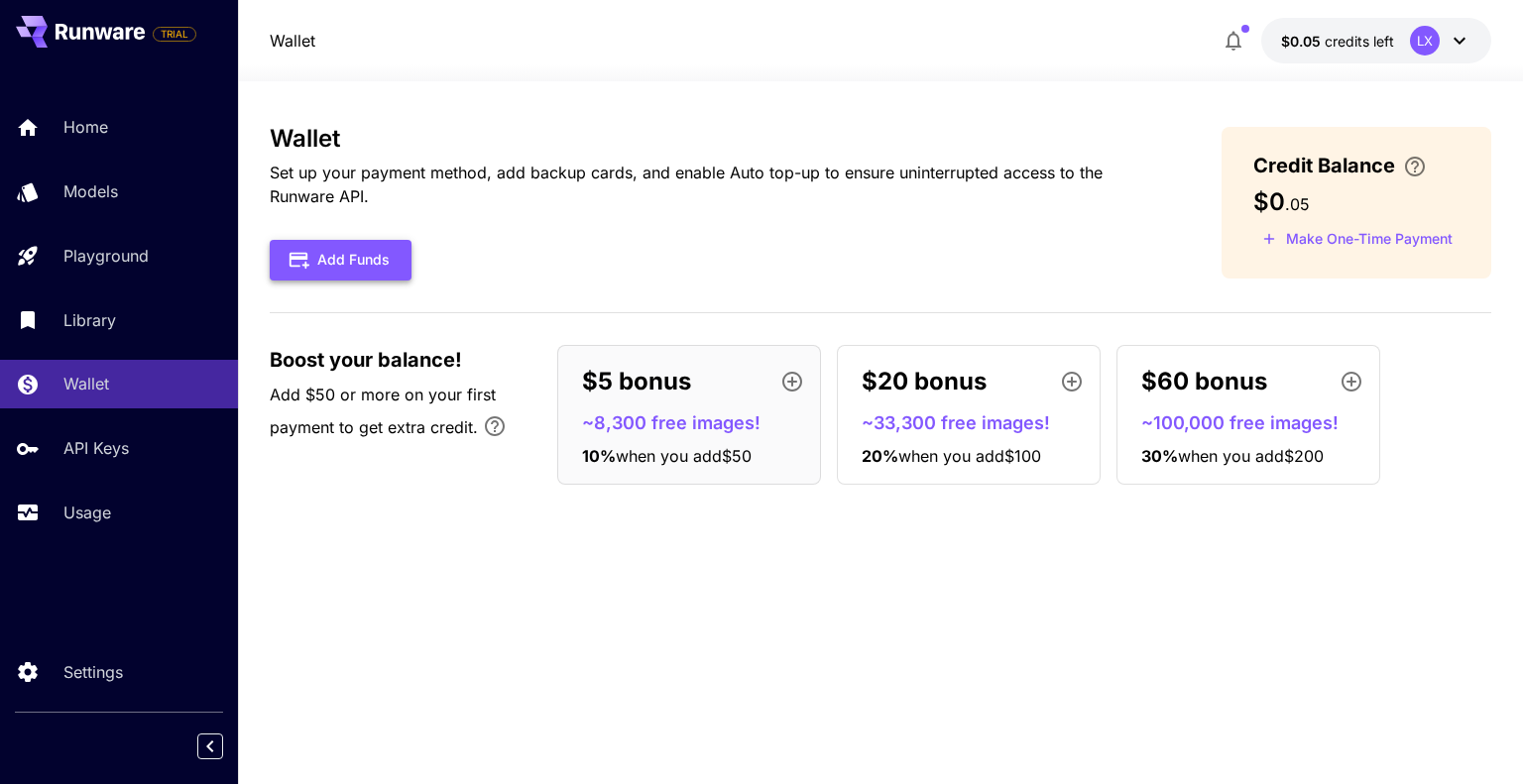 click on "Add Funds" at bounding box center [340, 260] 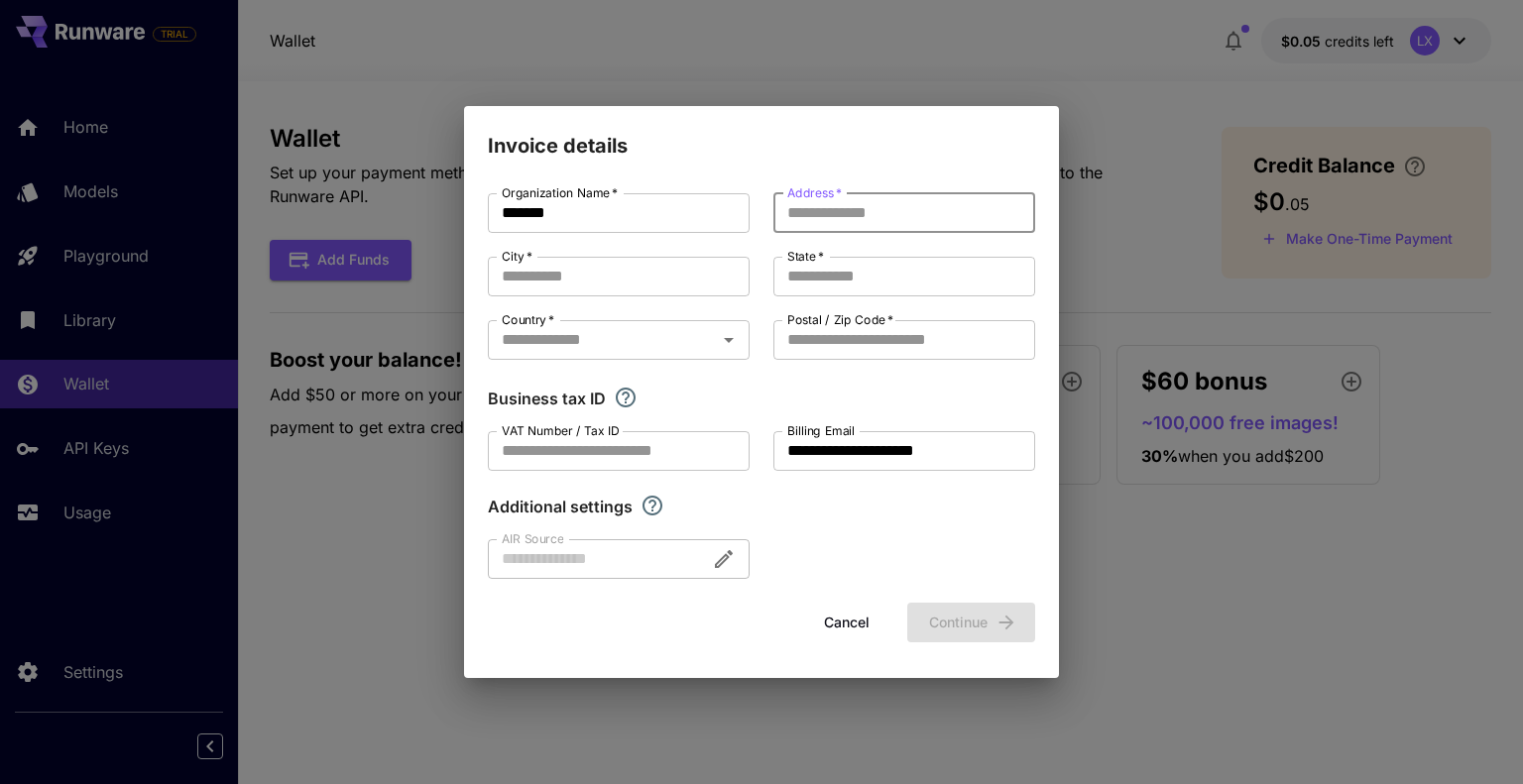click on "Address   *" at bounding box center [904, 213] 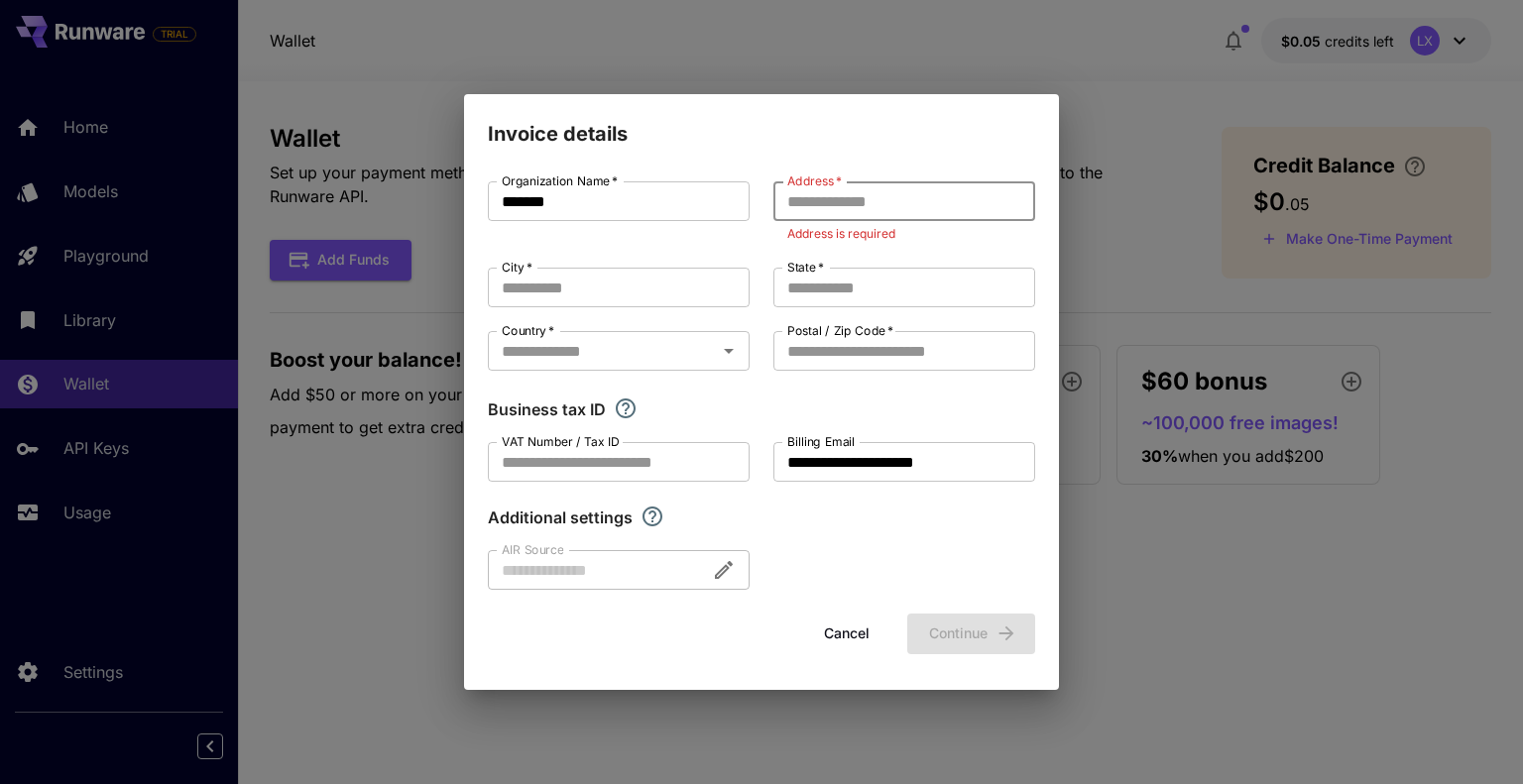paste on "**********" 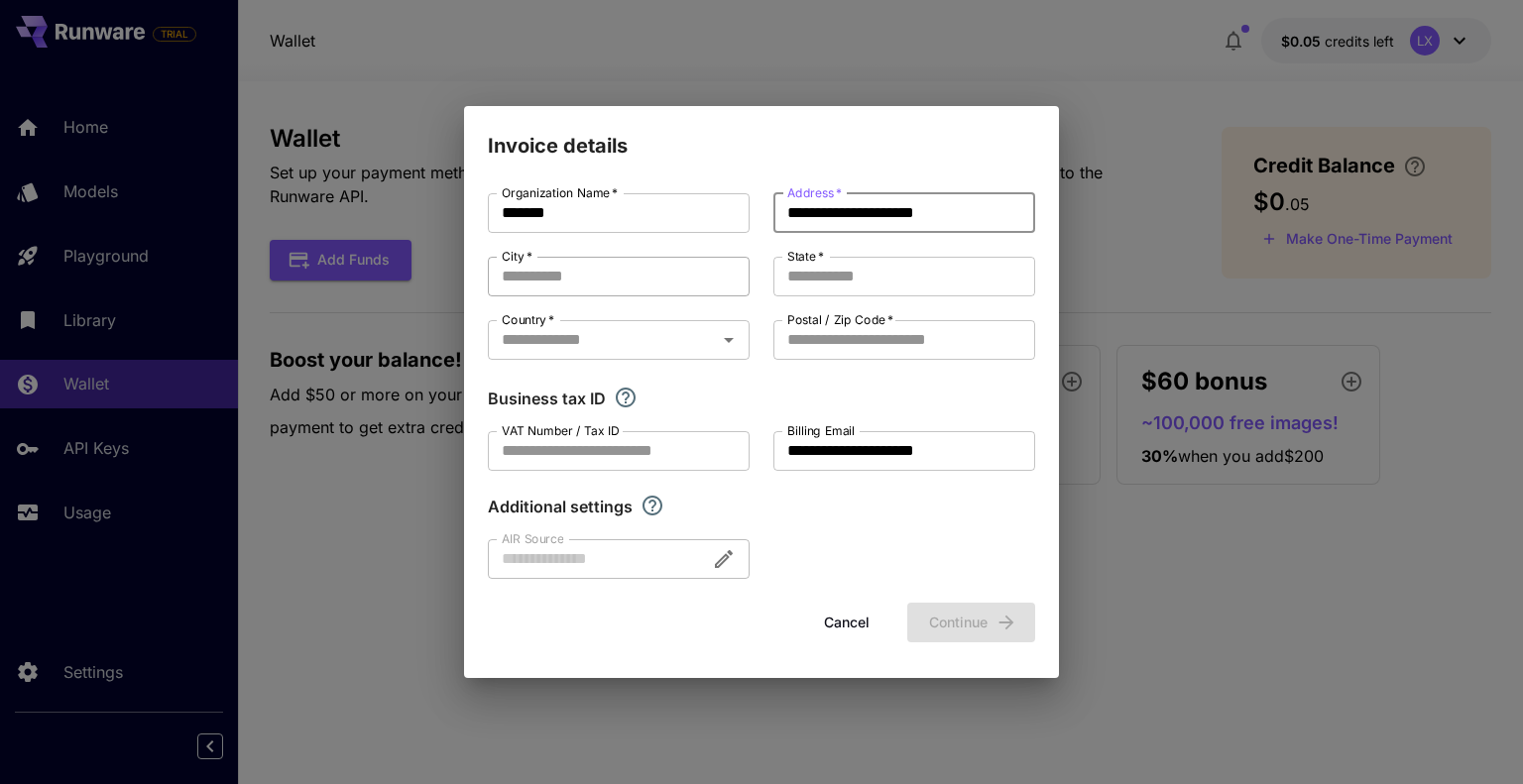type on "**********" 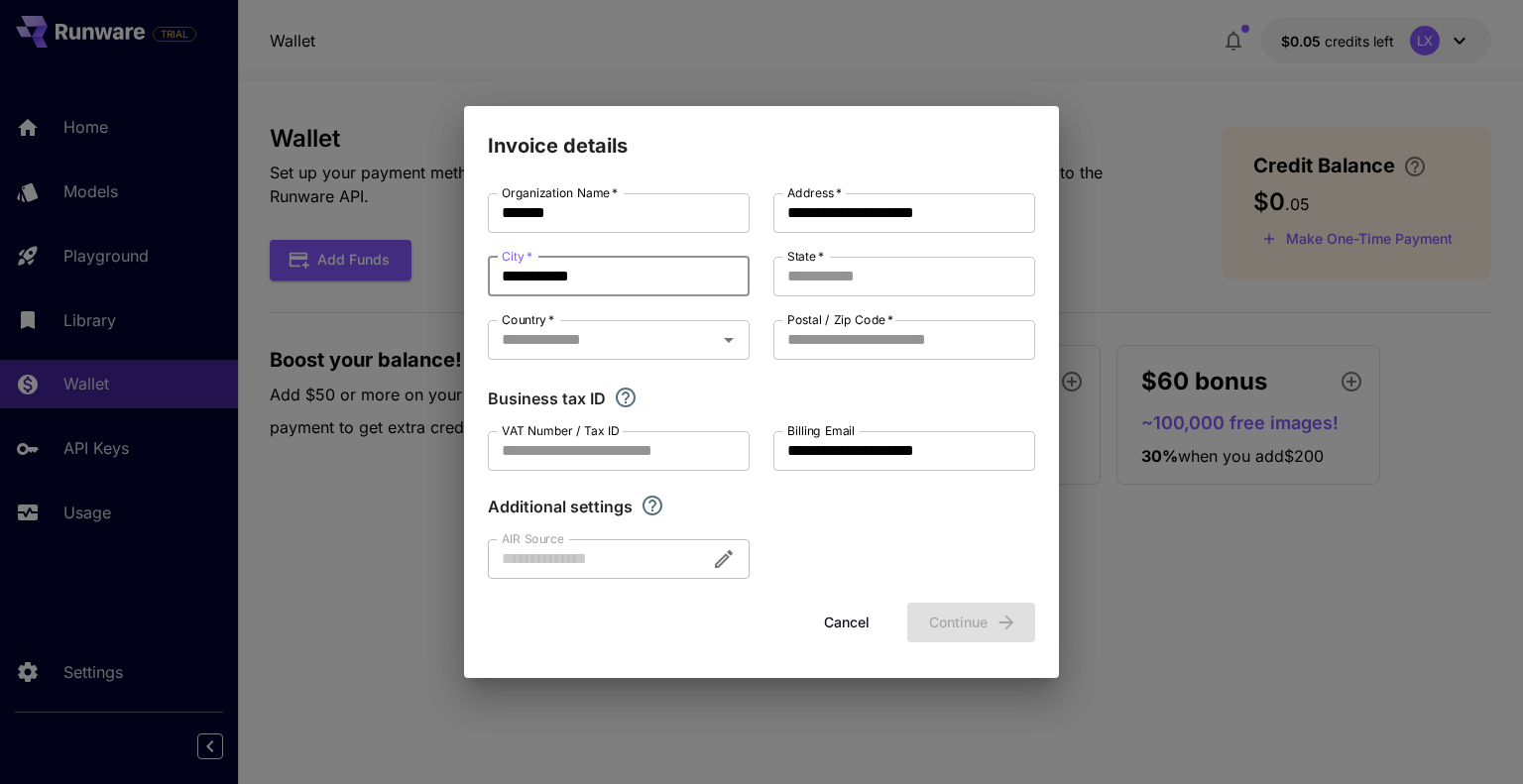 type on "**********" 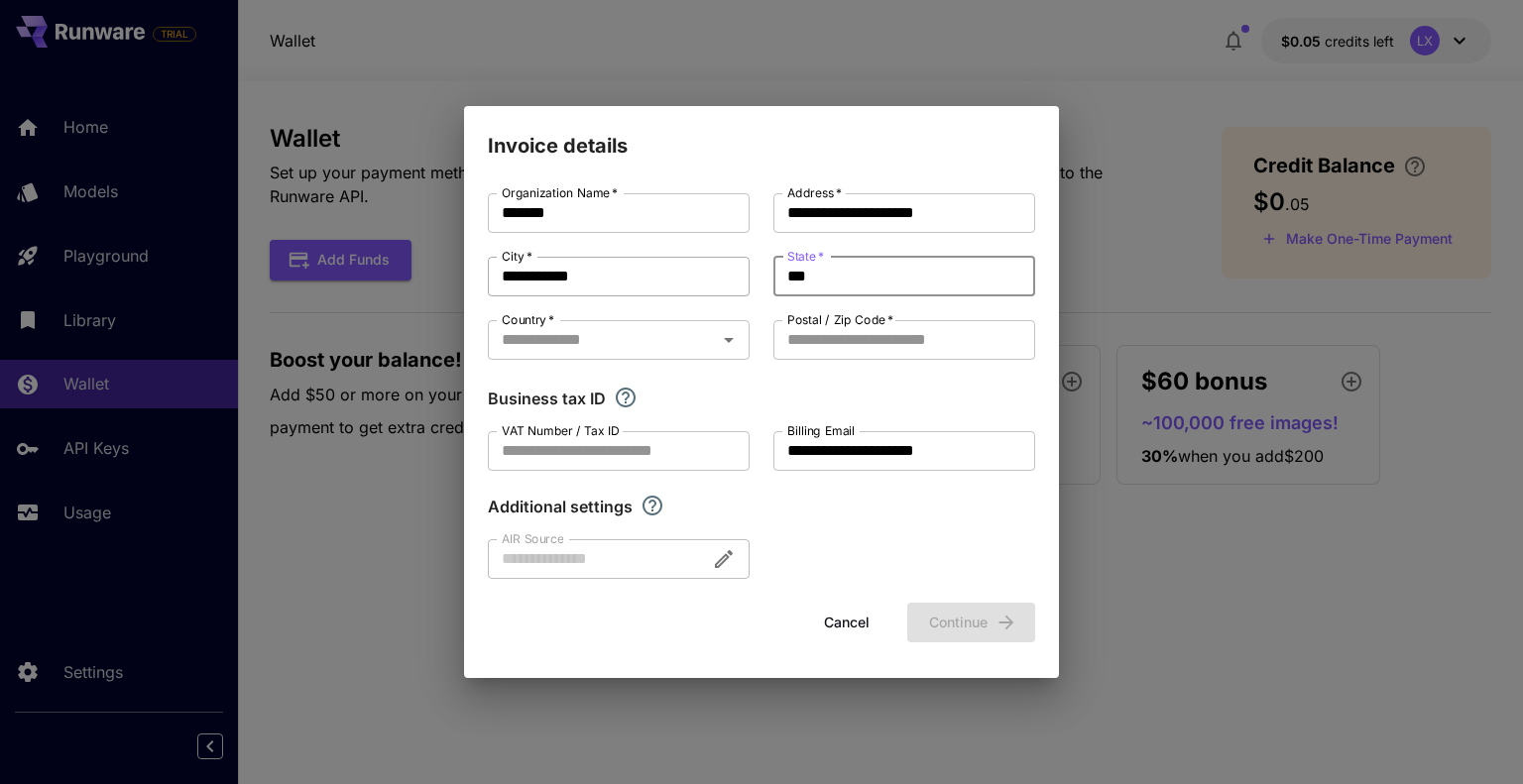 type on "***" 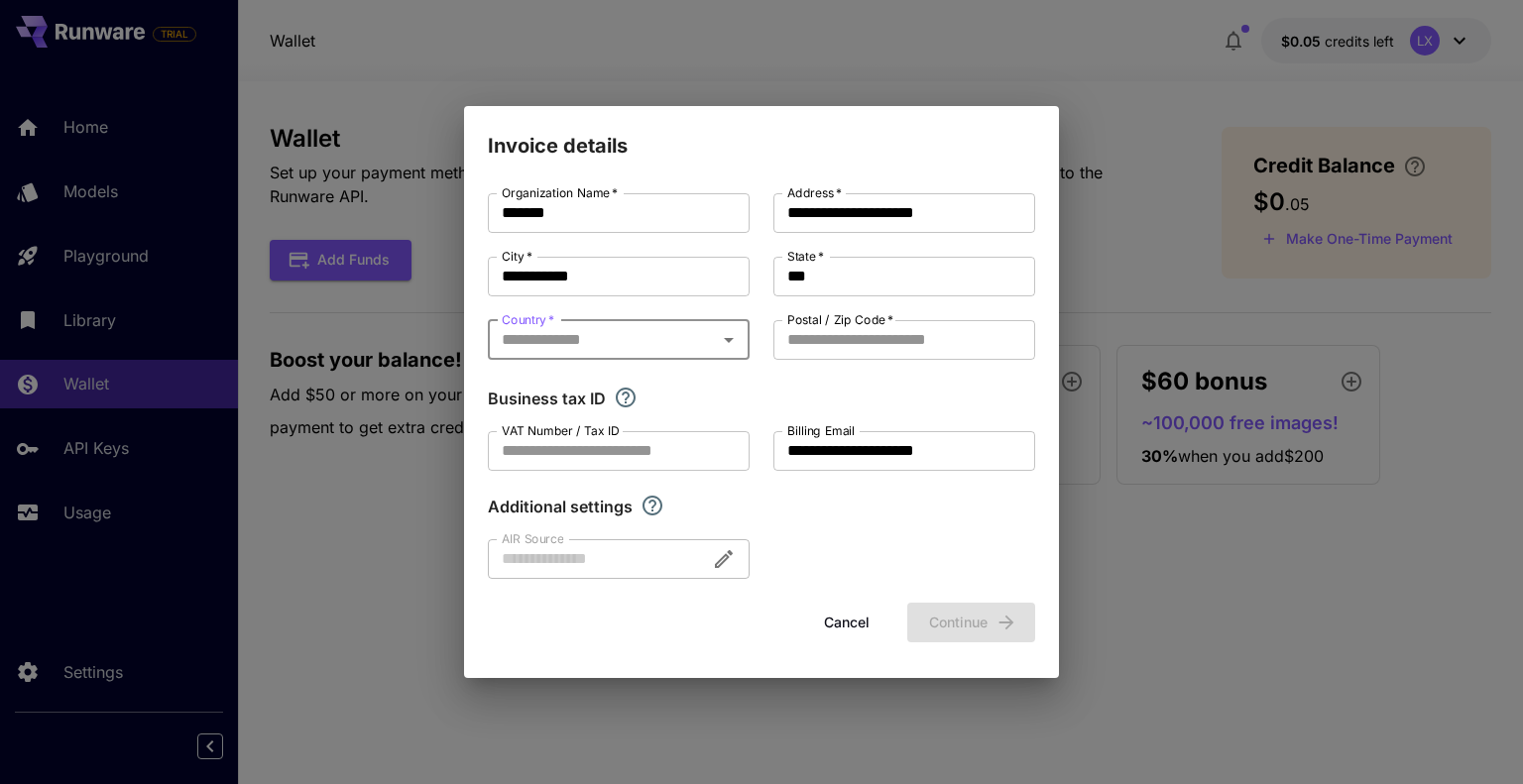 click 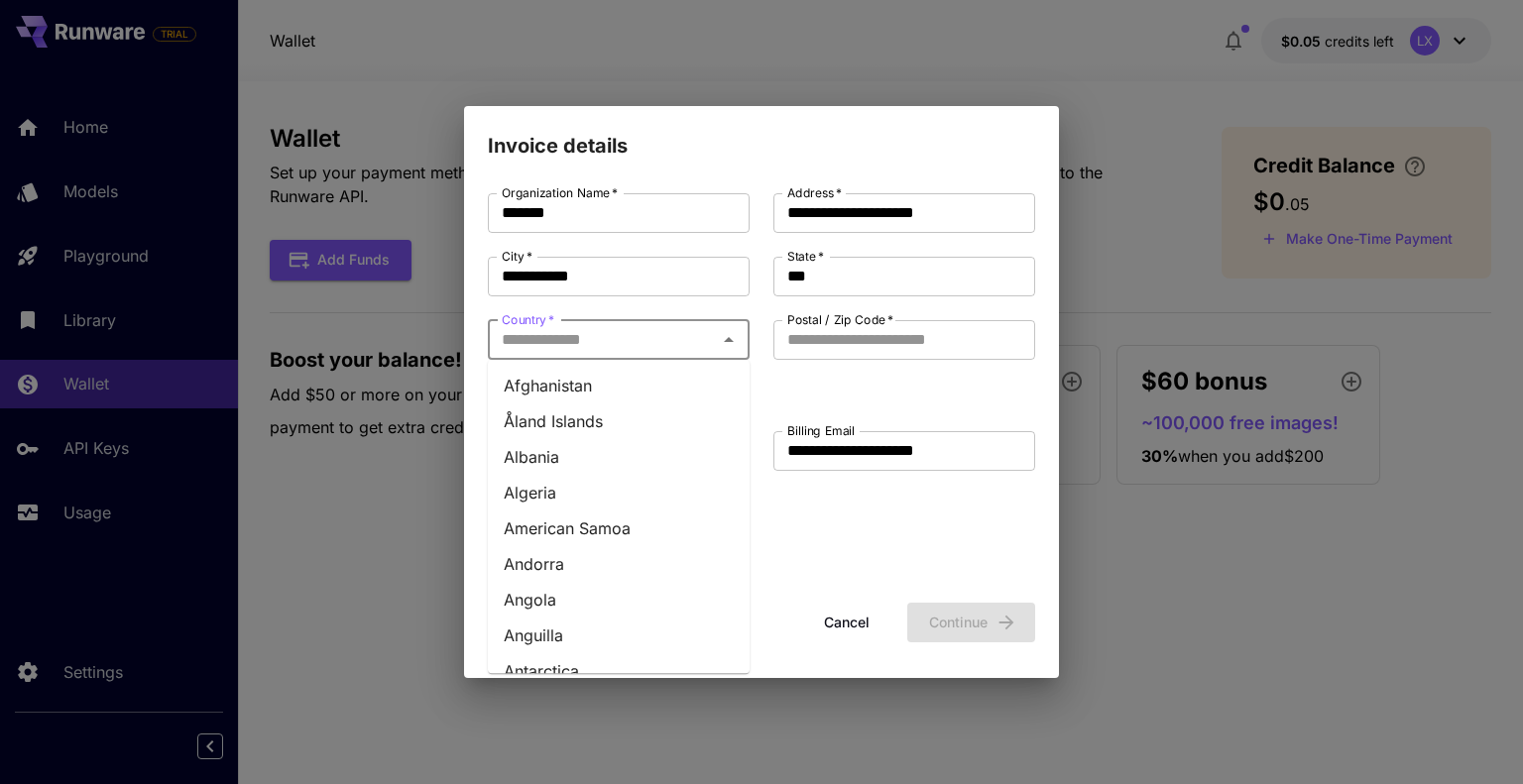 type on "*" 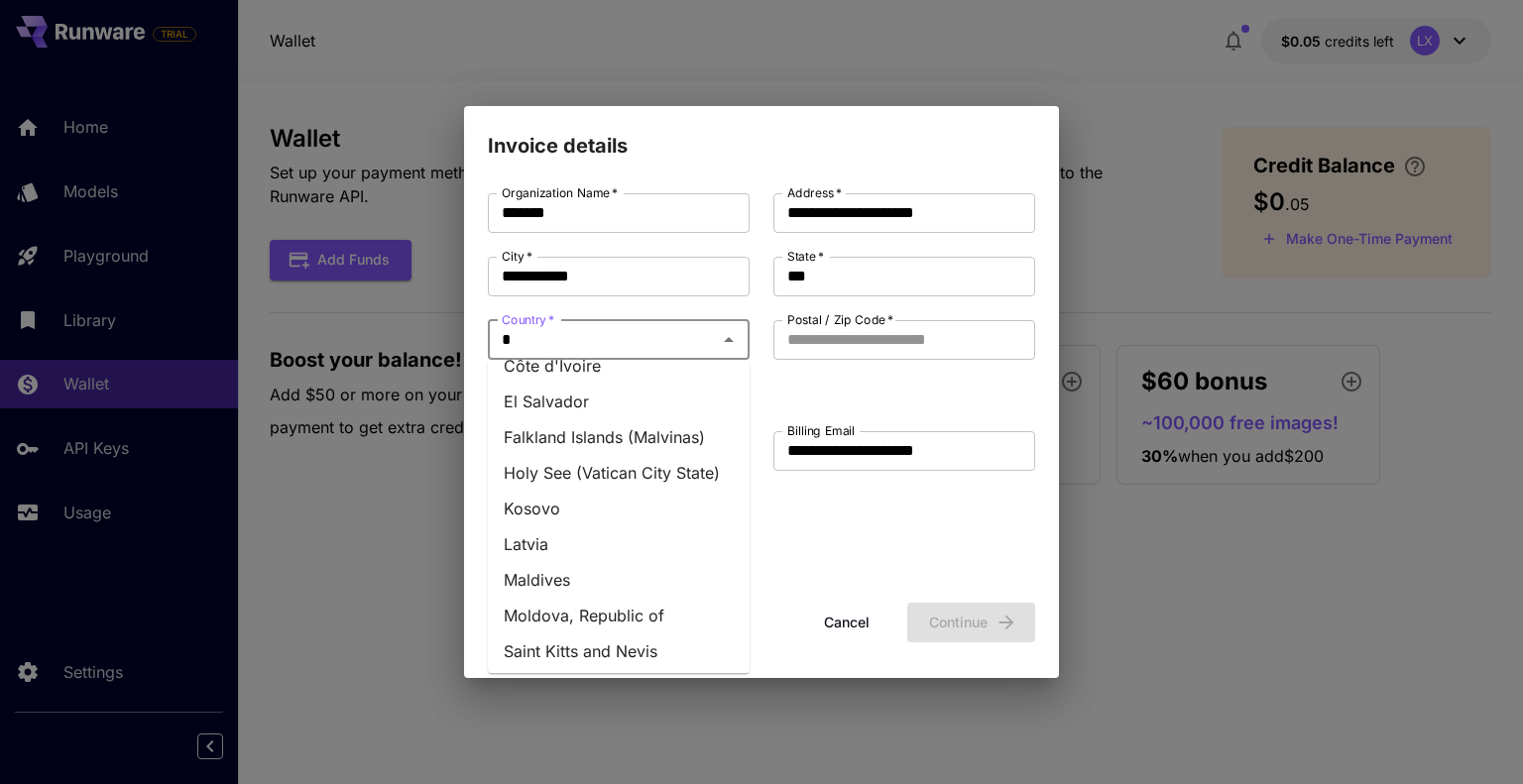 scroll, scrollTop: 629, scrollLeft: 0, axis: vertical 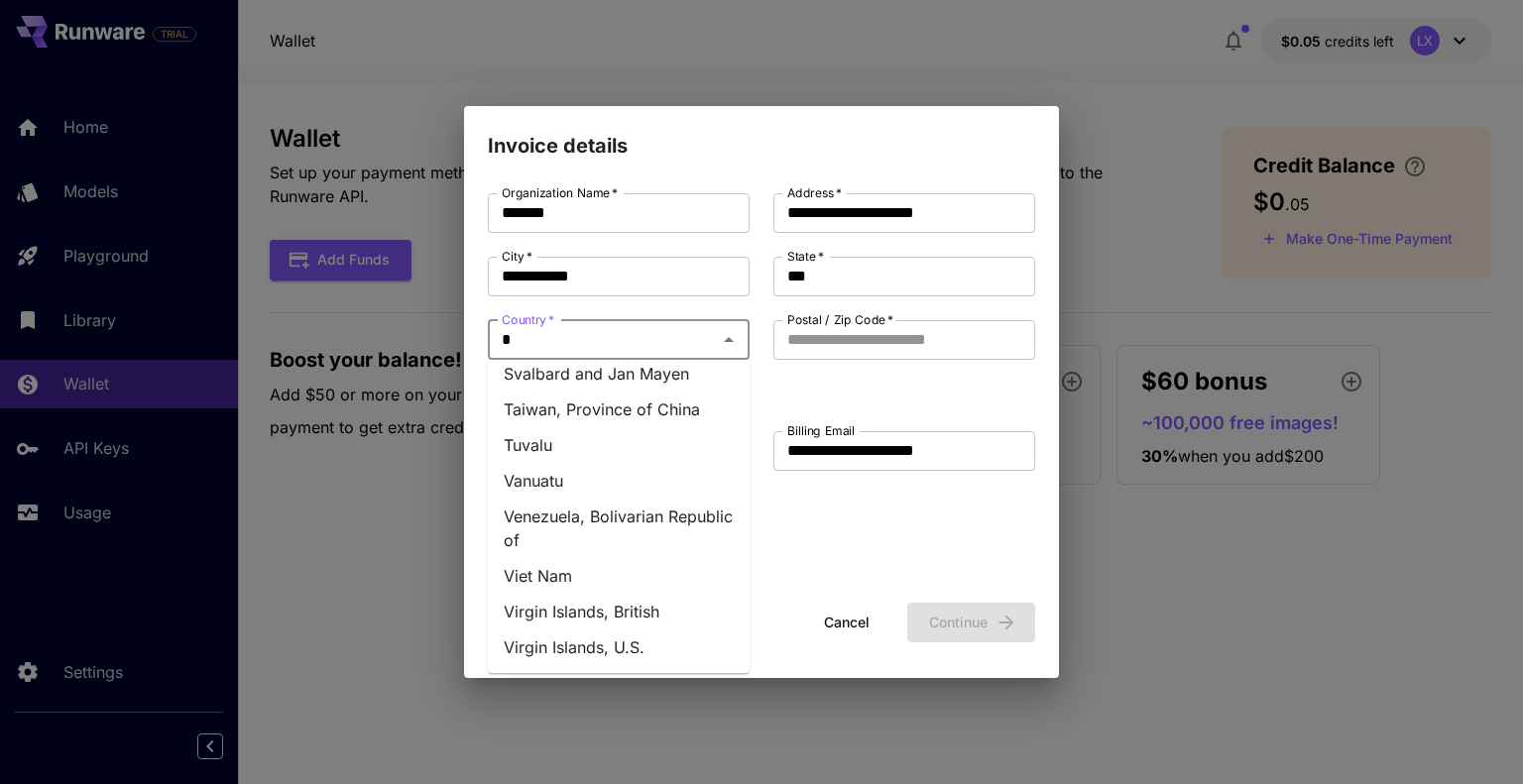 click on "Viet Nam" at bounding box center (619, 576) 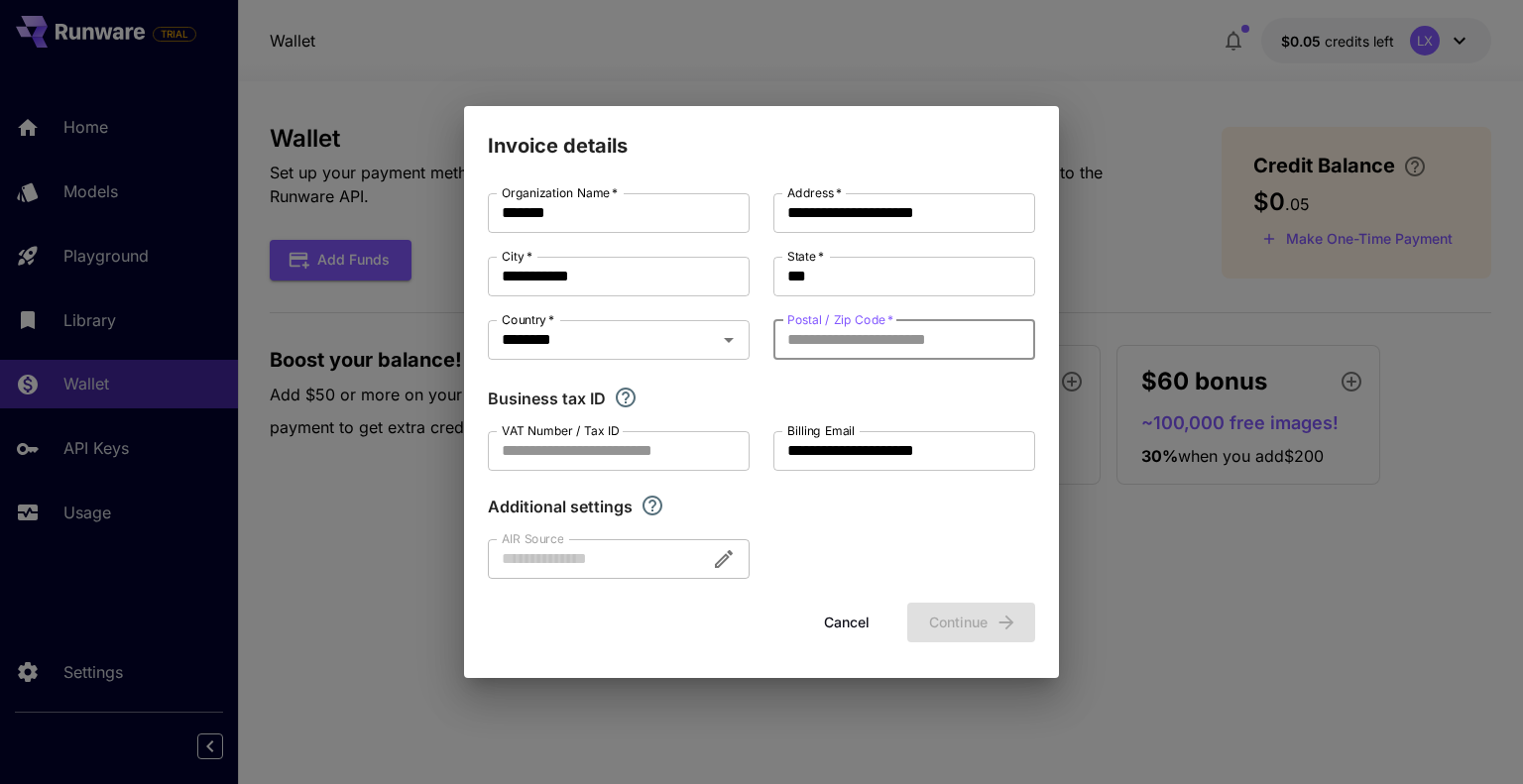 click on "Postal / Zip Code   *" at bounding box center (904, 340) 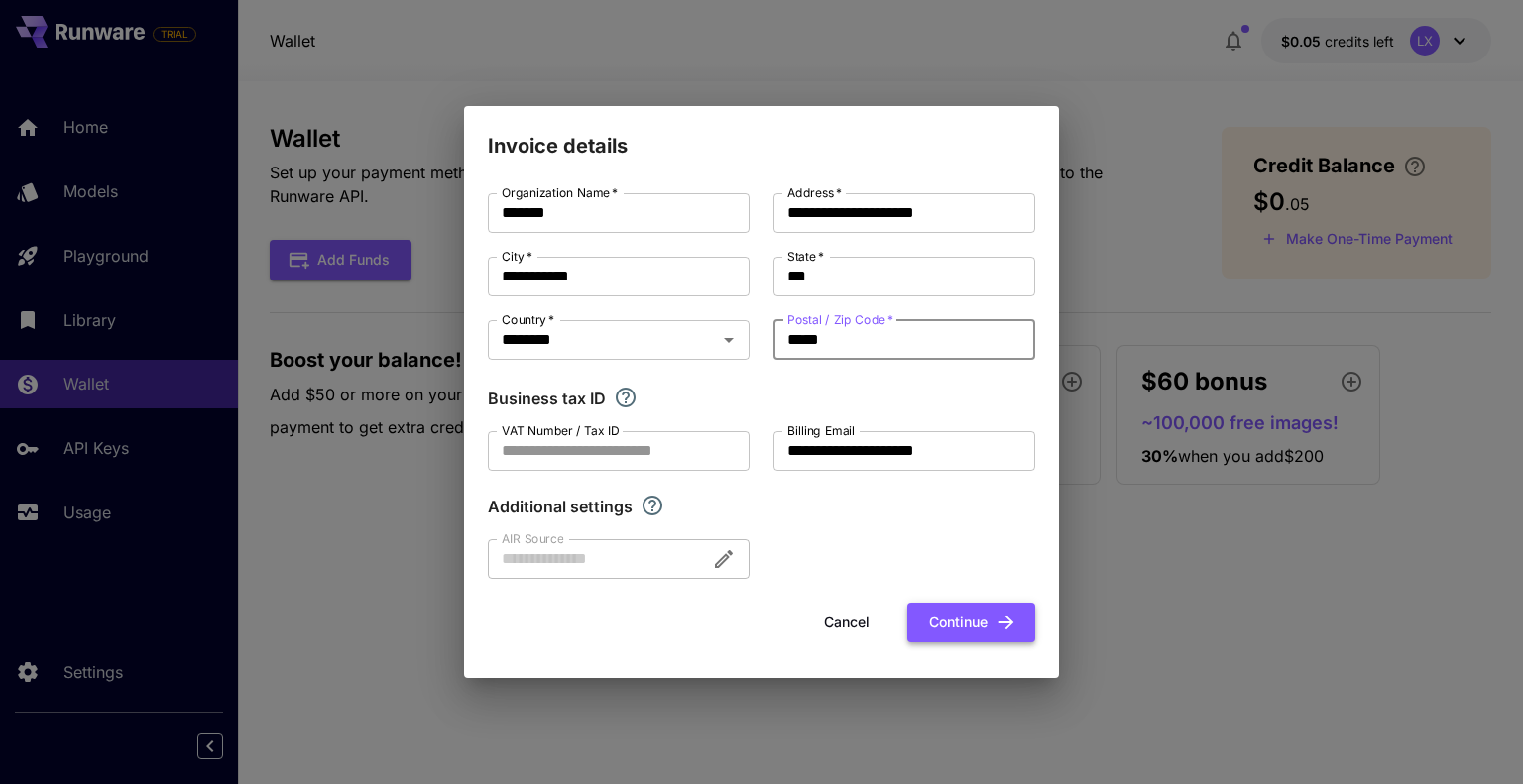 type on "*****" 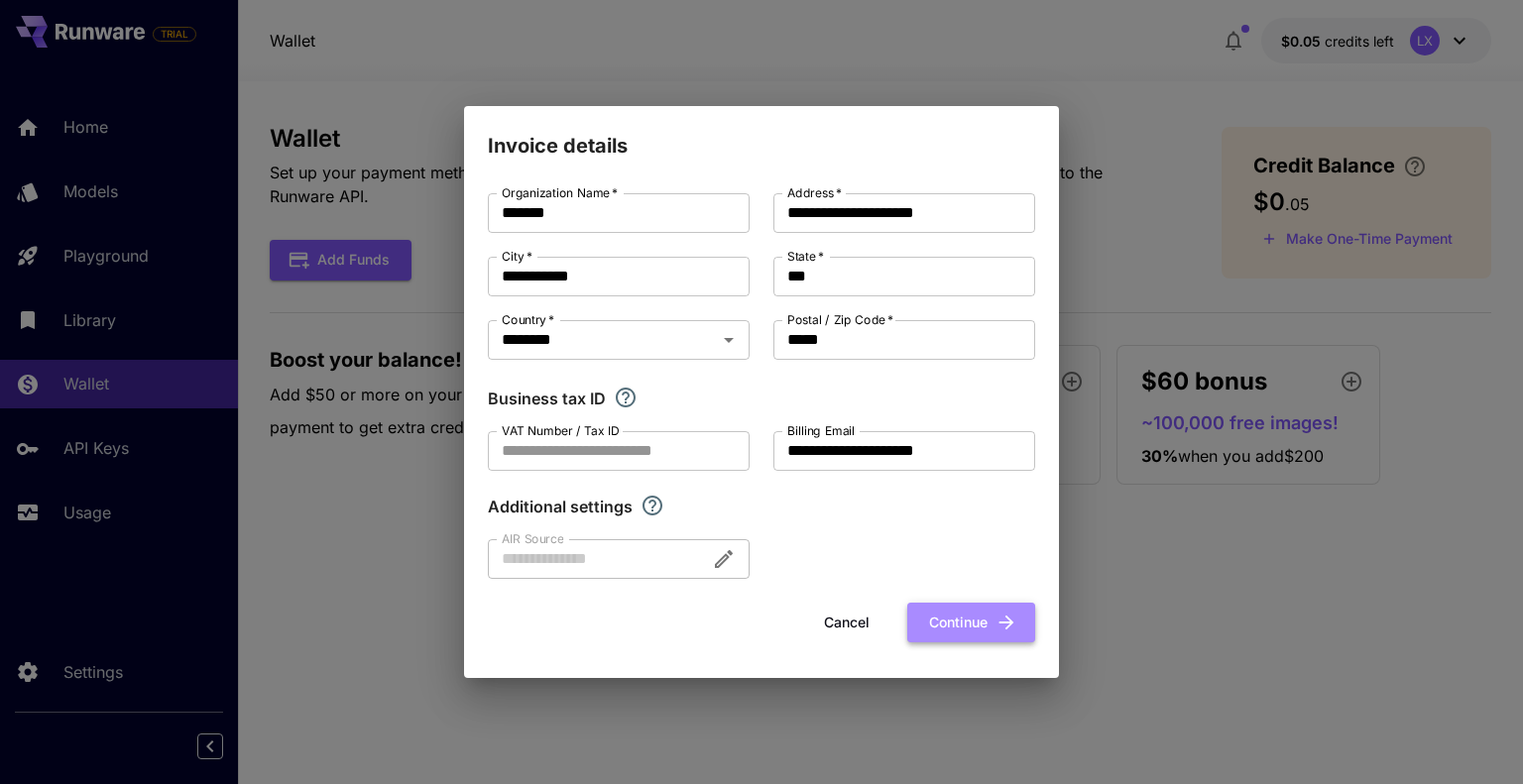click on "Continue" at bounding box center [971, 622] 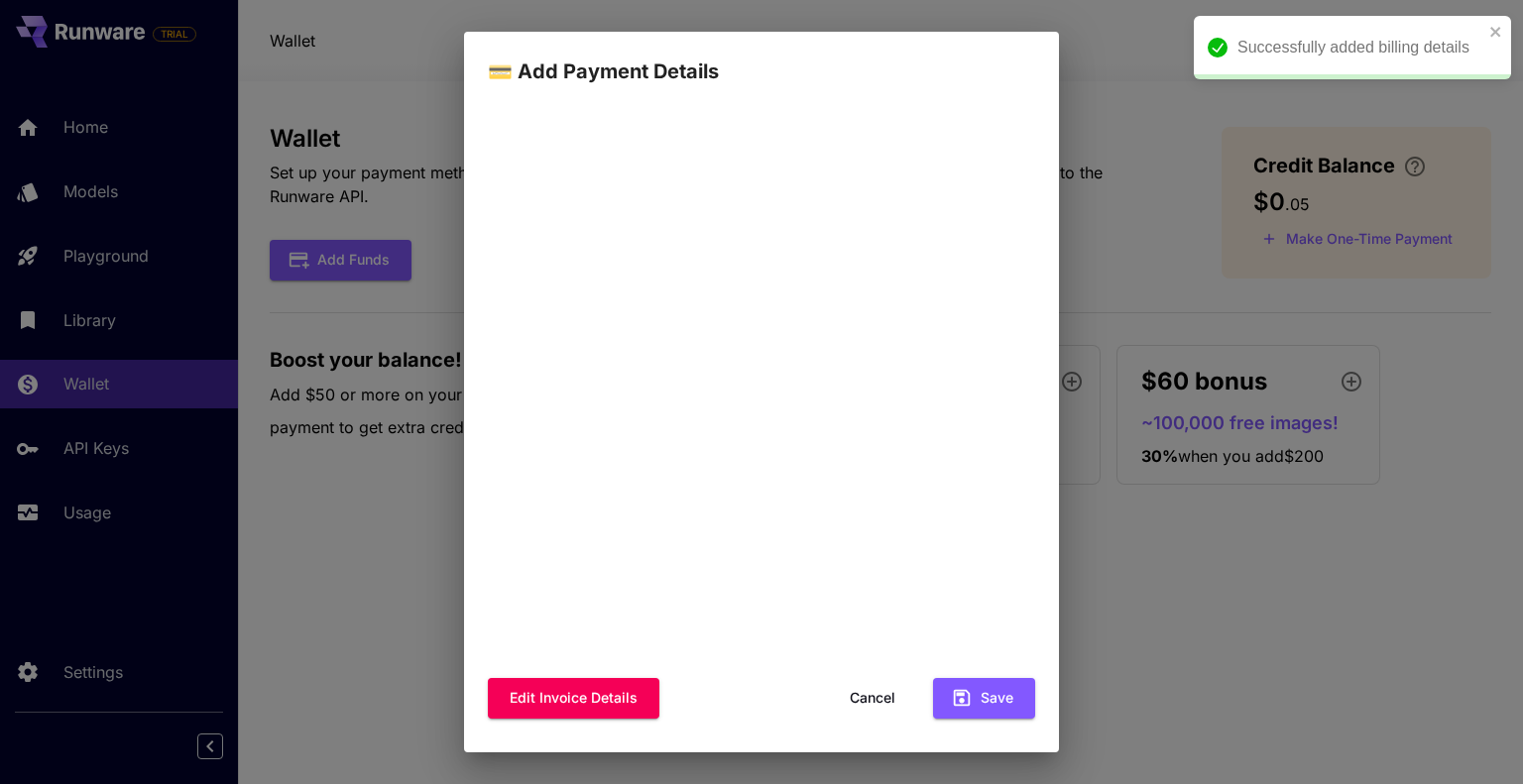 scroll, scrollTop: 127, scrollLeft: 0, axis: vertical 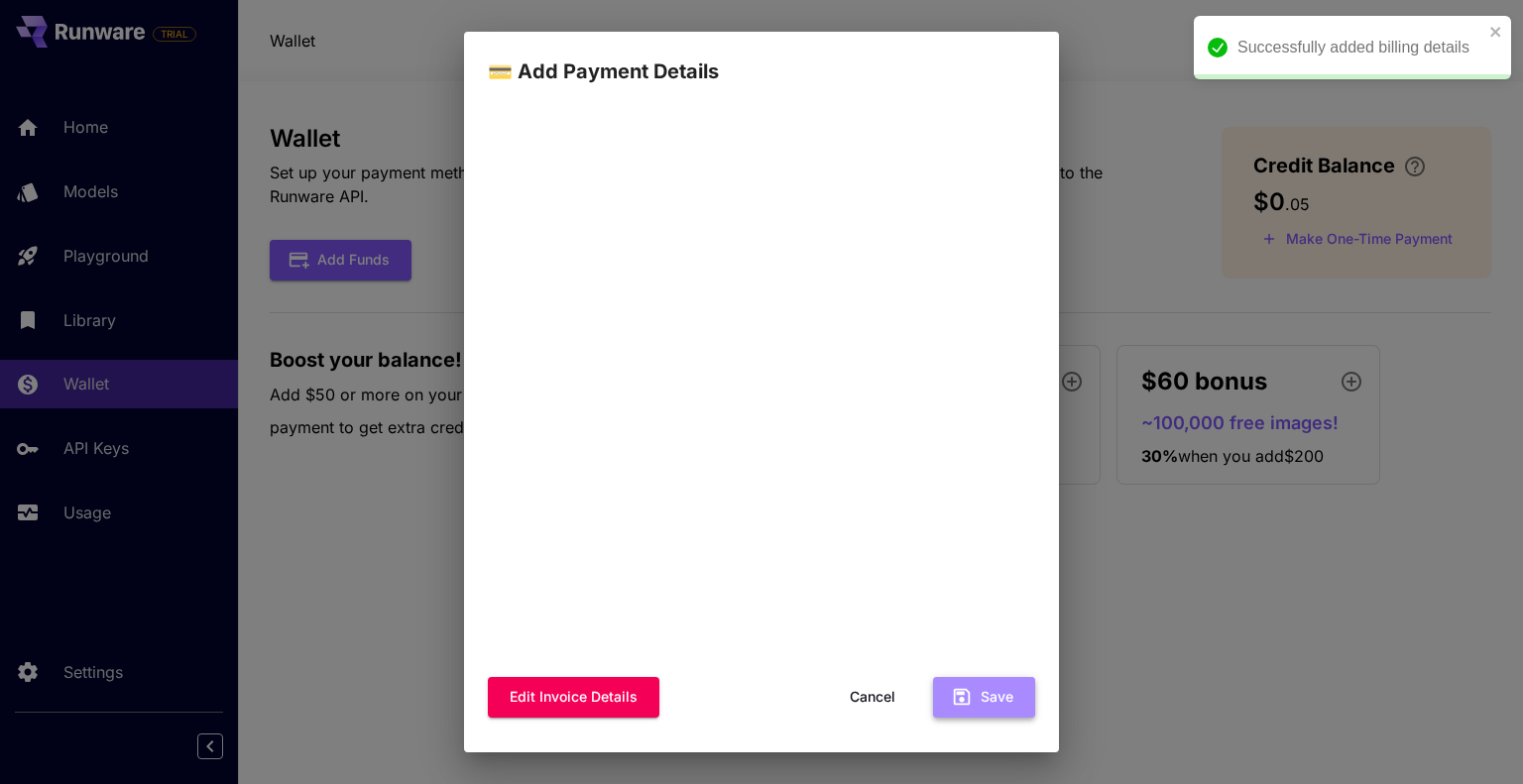 click on "Save" at bounding box center [984, 697] 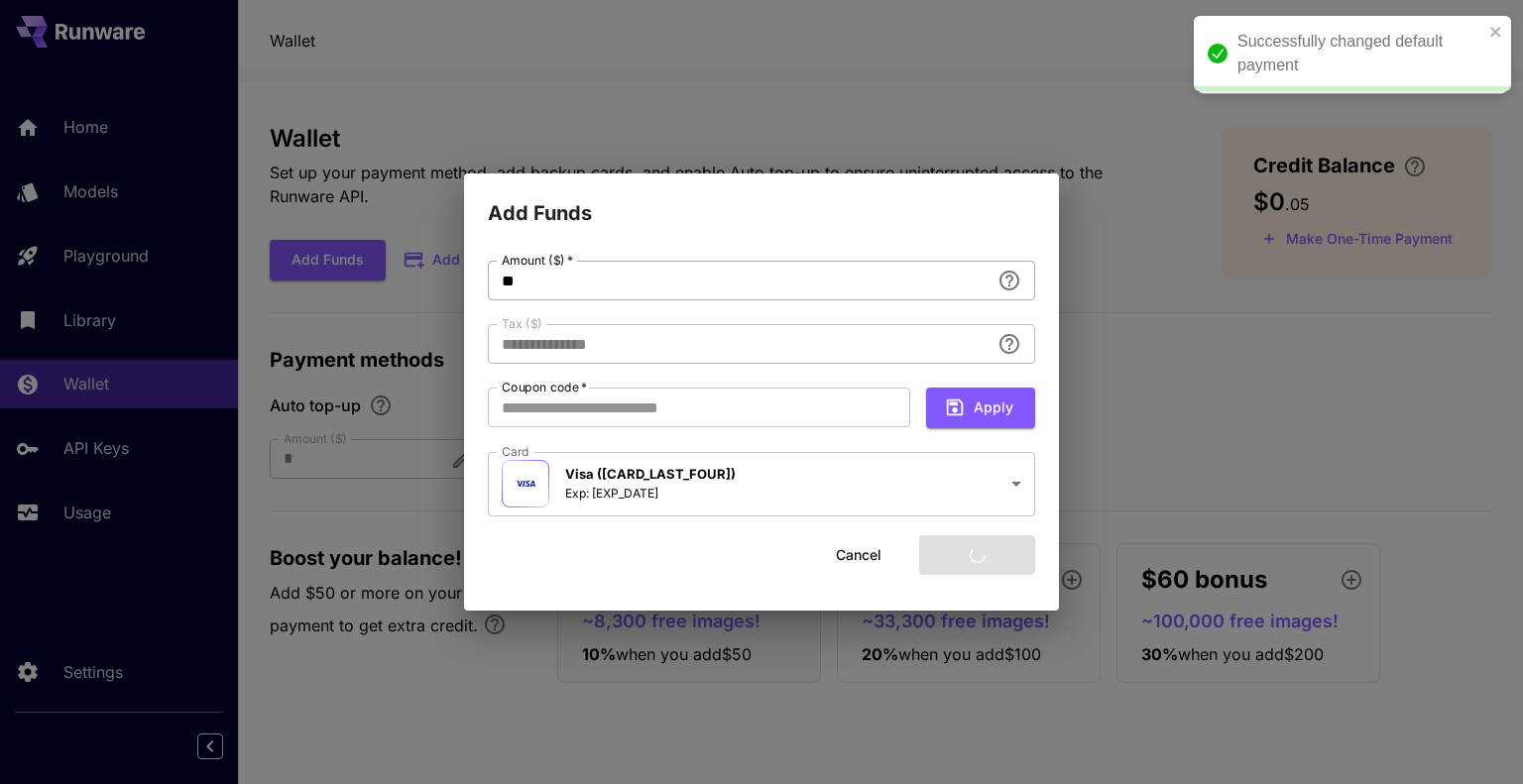 type on "****" 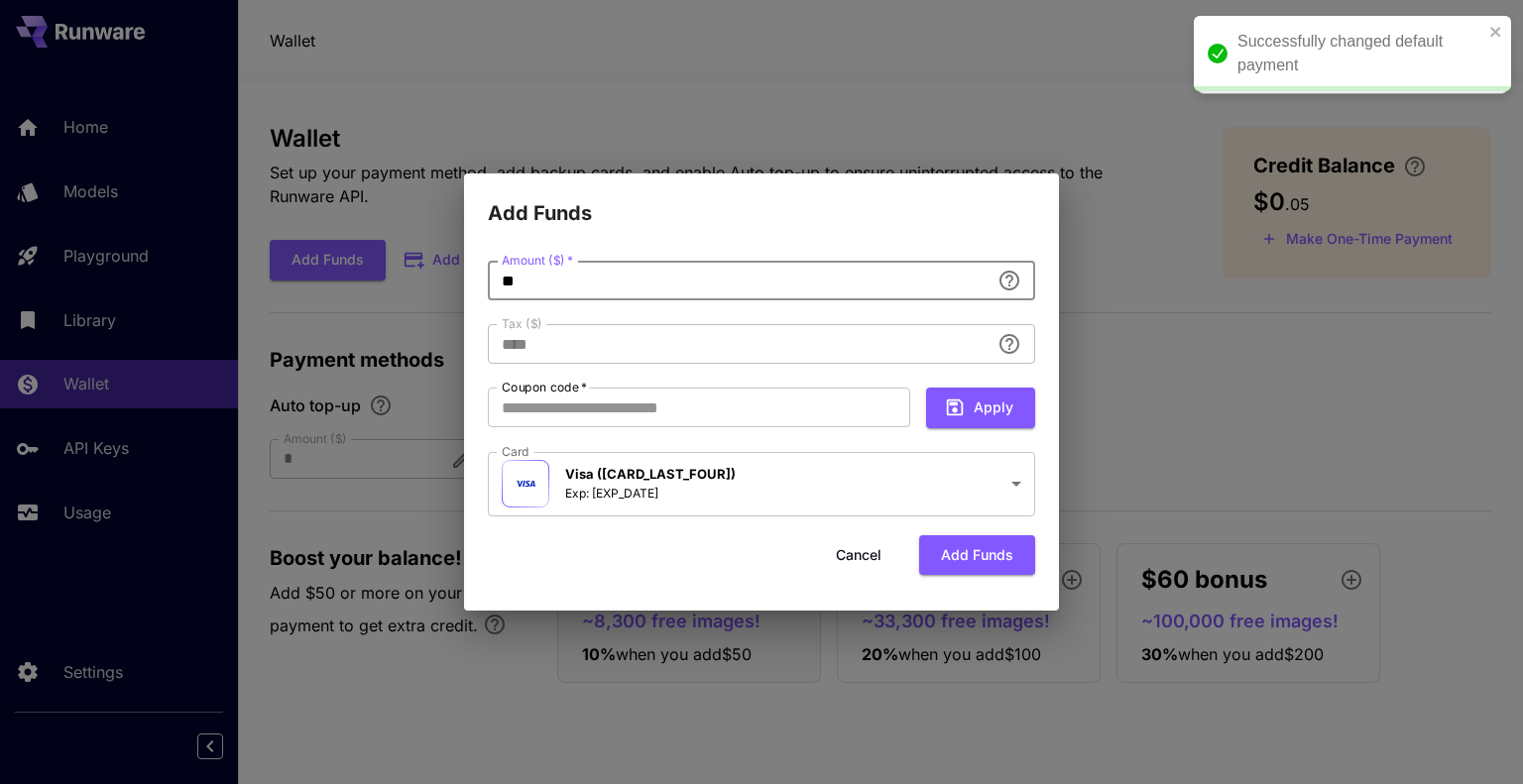 drag, startPoint x: 635, startPoint y: 286, endPoint x: 290, endPoint y: 253, distance: 346.57467 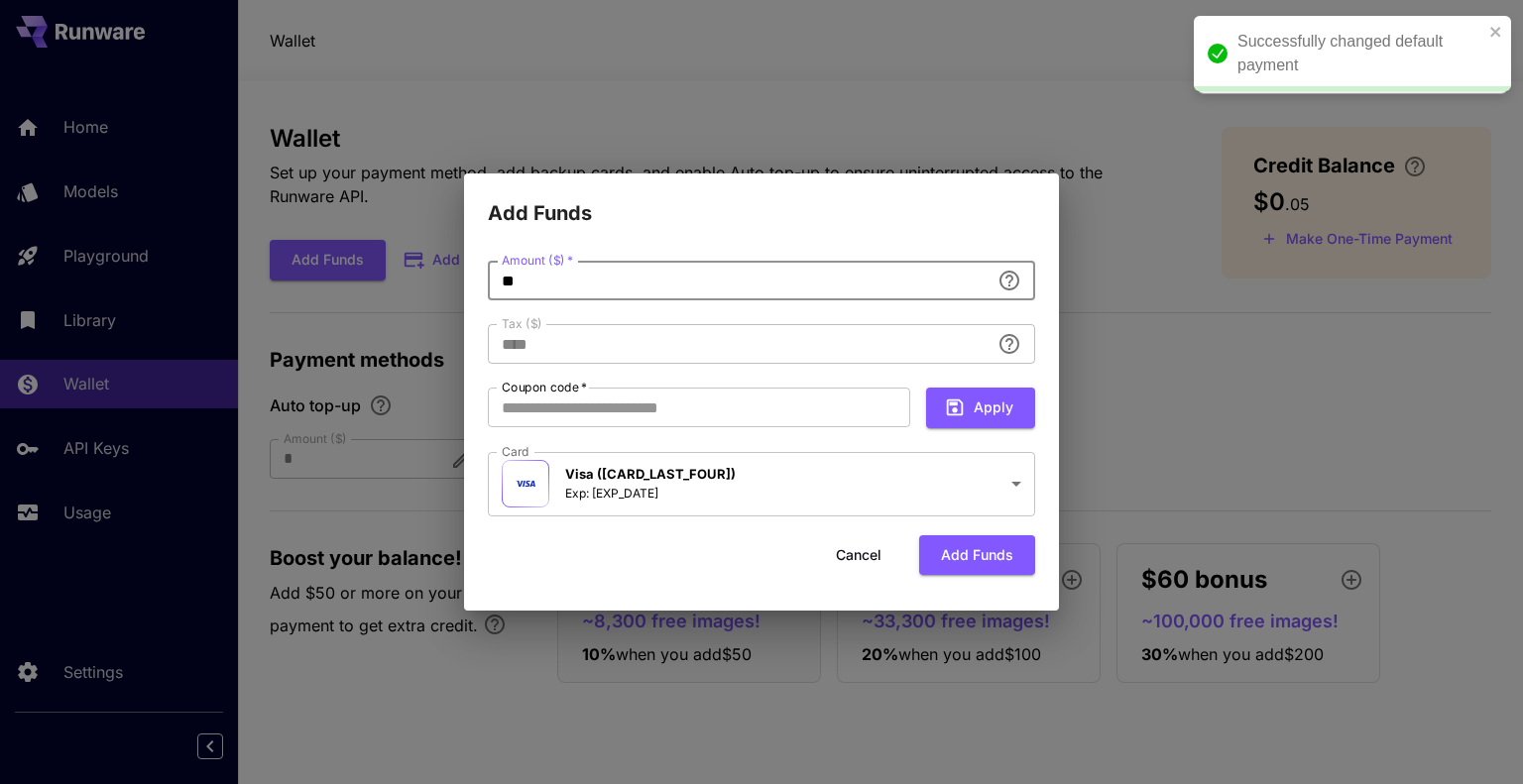 click on "**********" at bounding box center (762, 392) 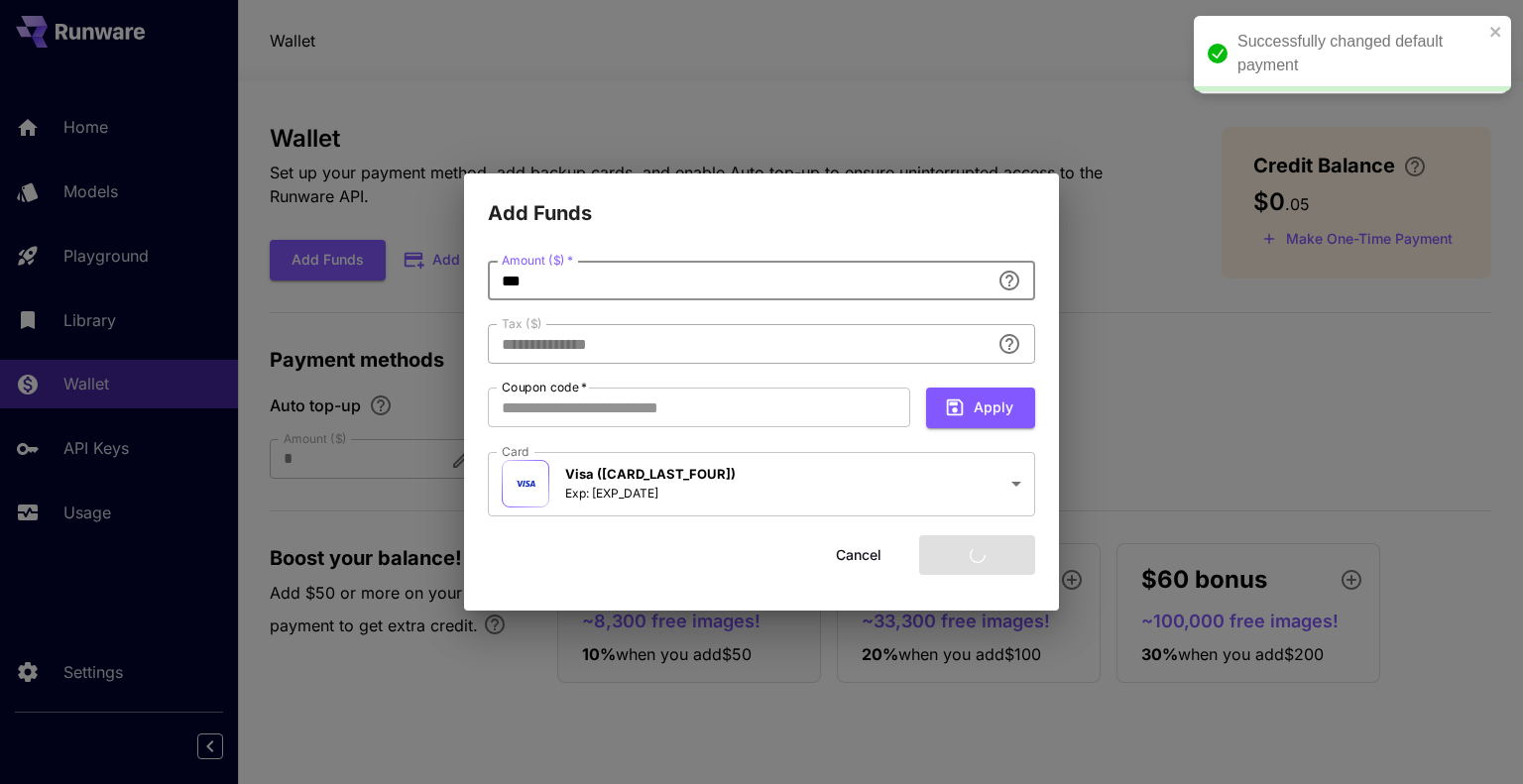 type on "****" 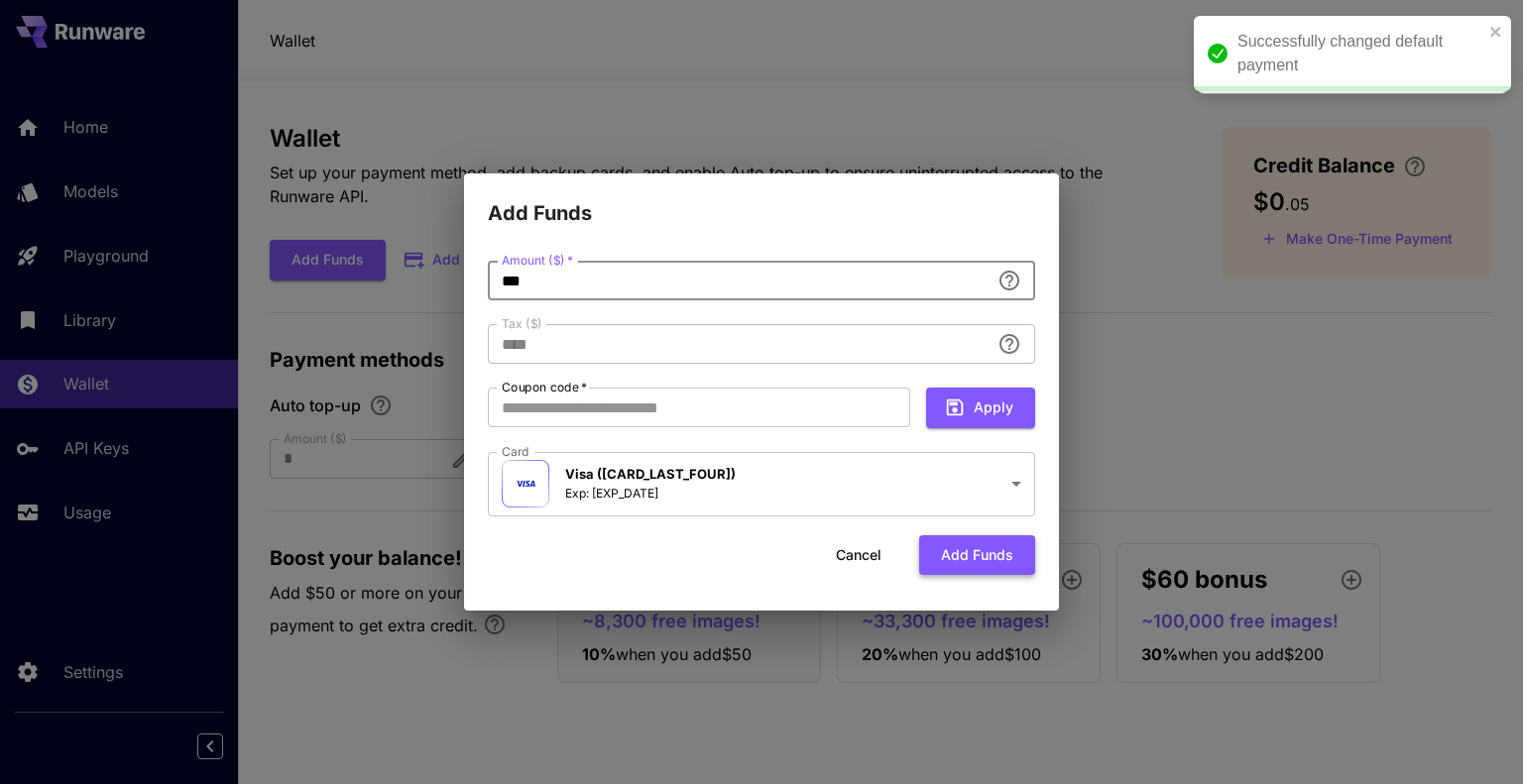 type on "***" 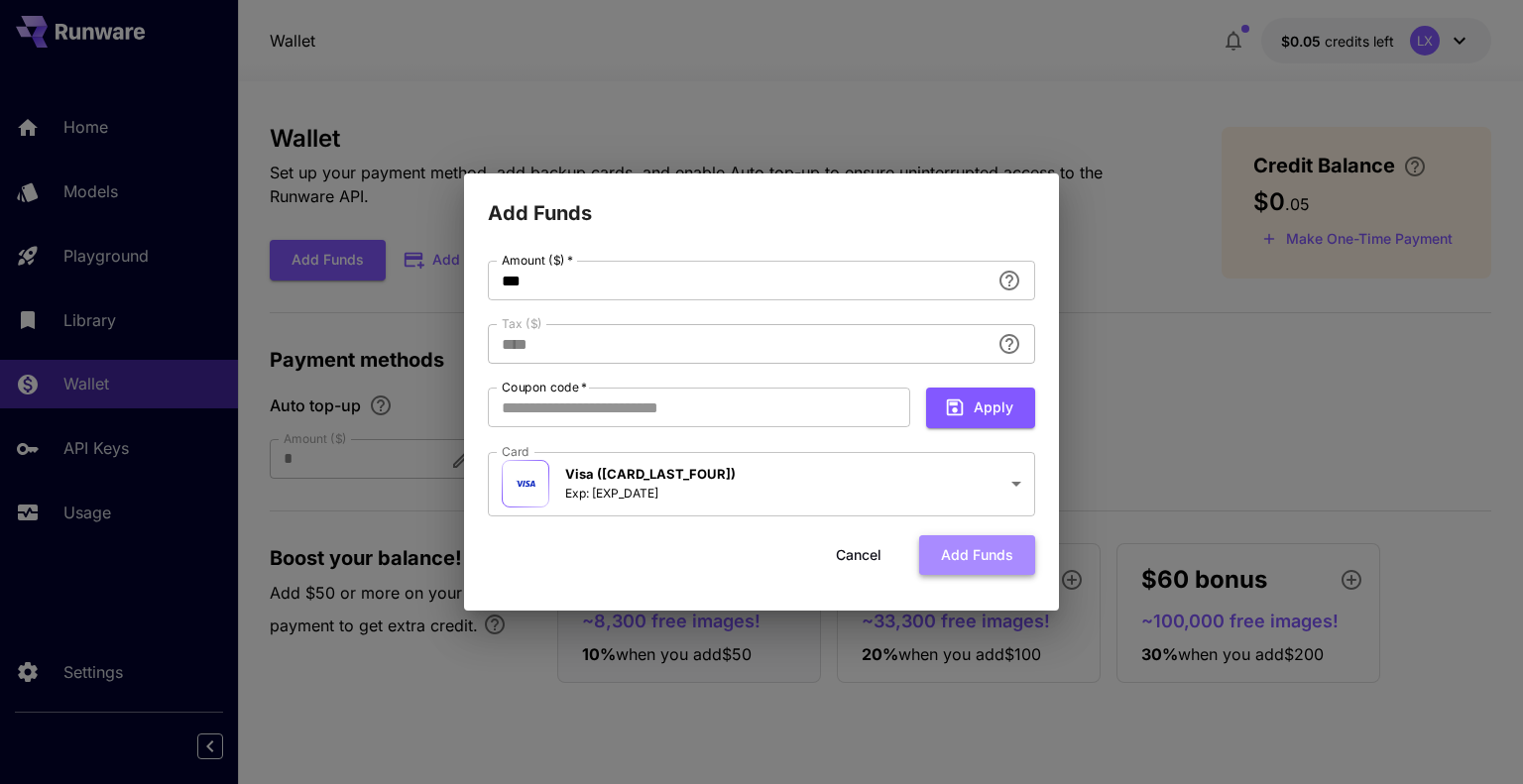 click on "Add funds" at bounding box center [977, 555] 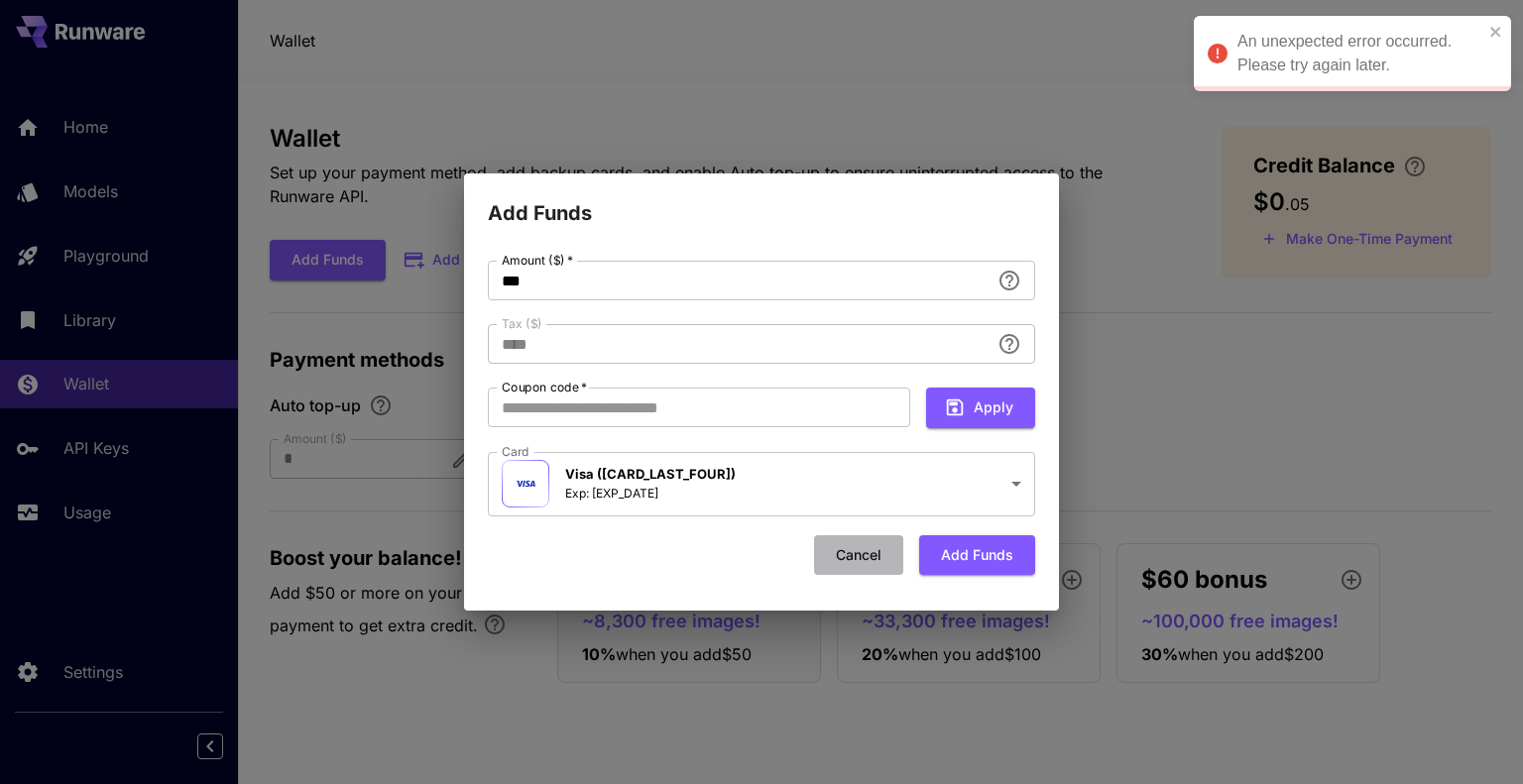 click on "Cancel" at bounding box center (859, 555) 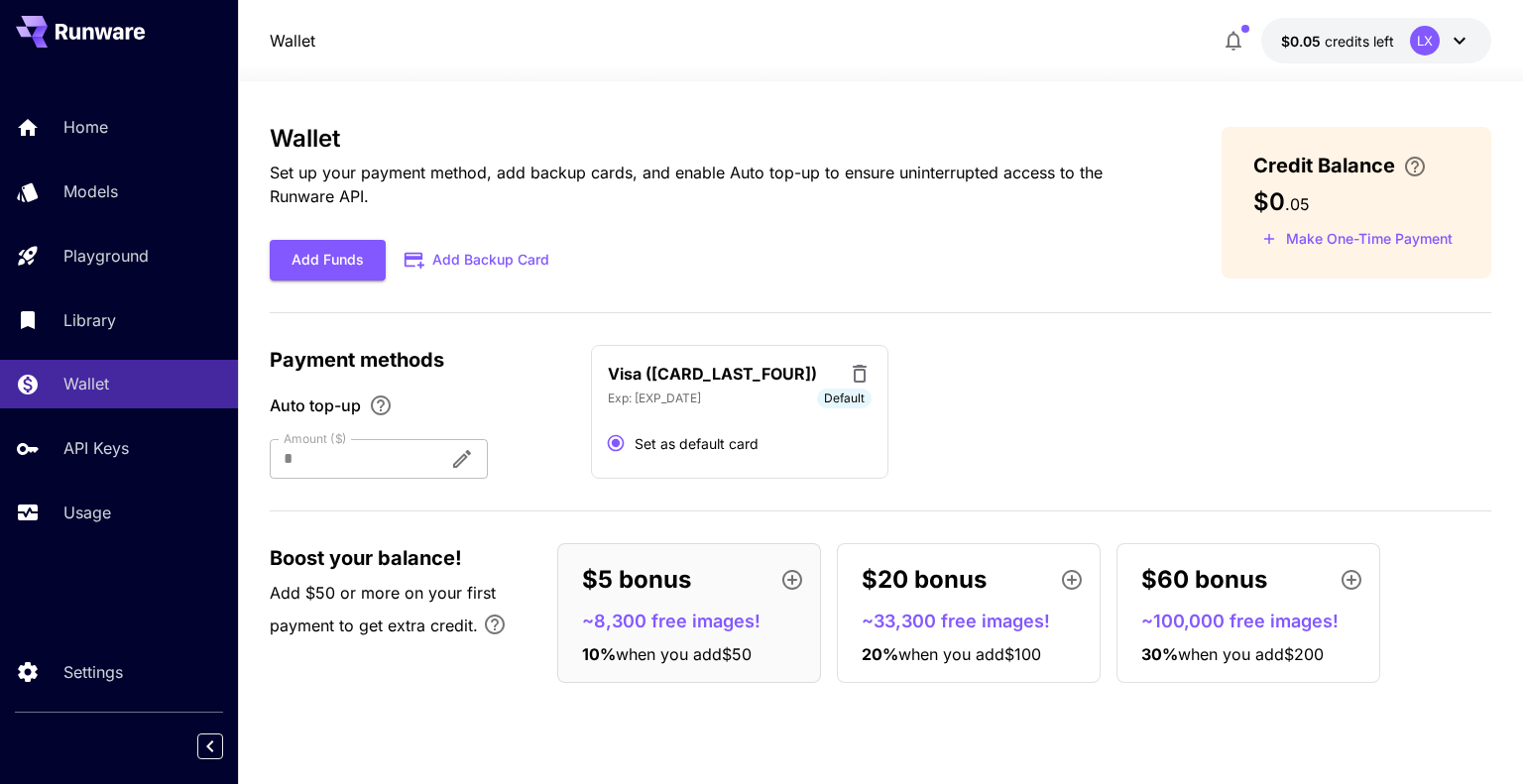 click on "~33,300 free images!" at bounding box center [977, 620] 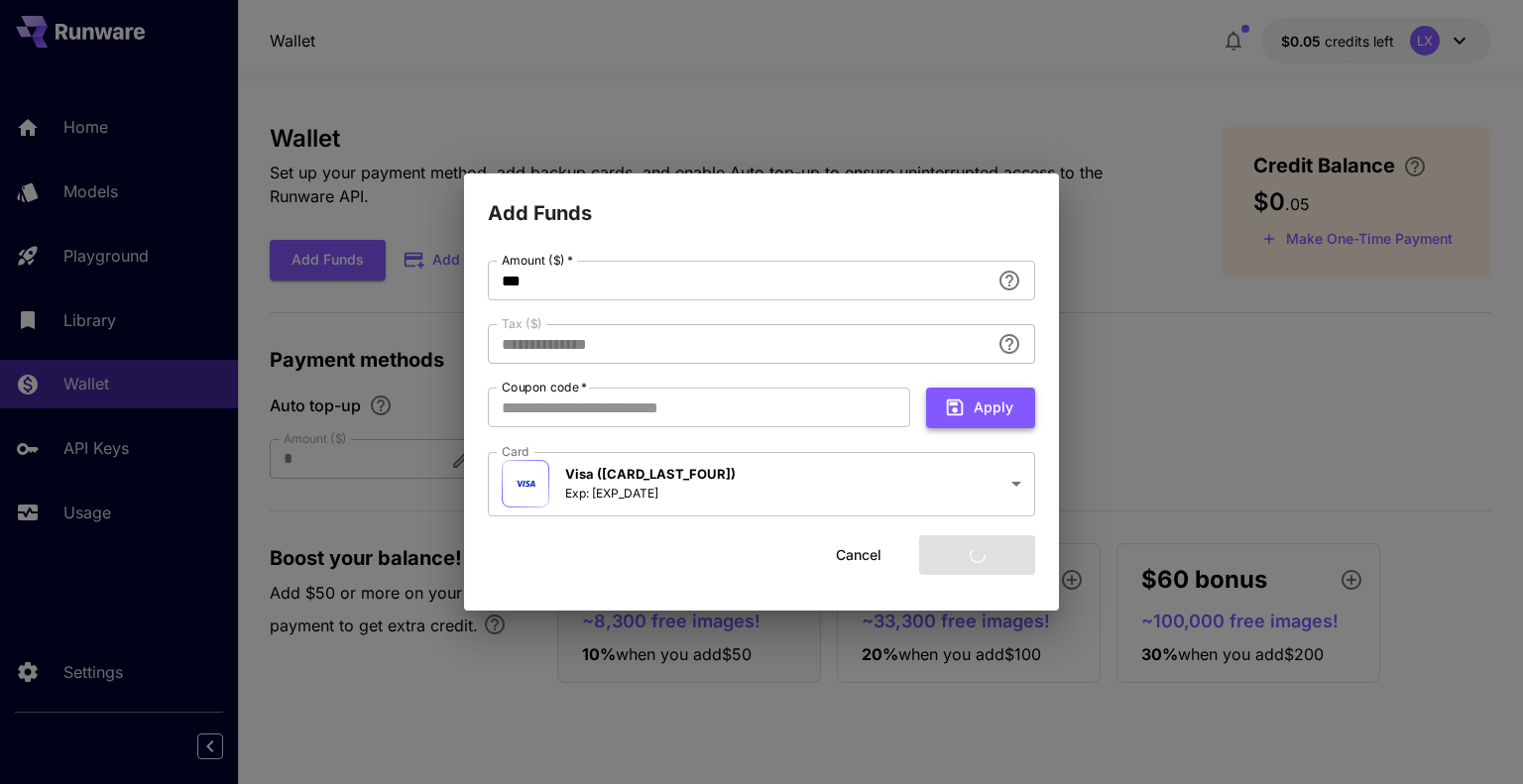 type on "****" 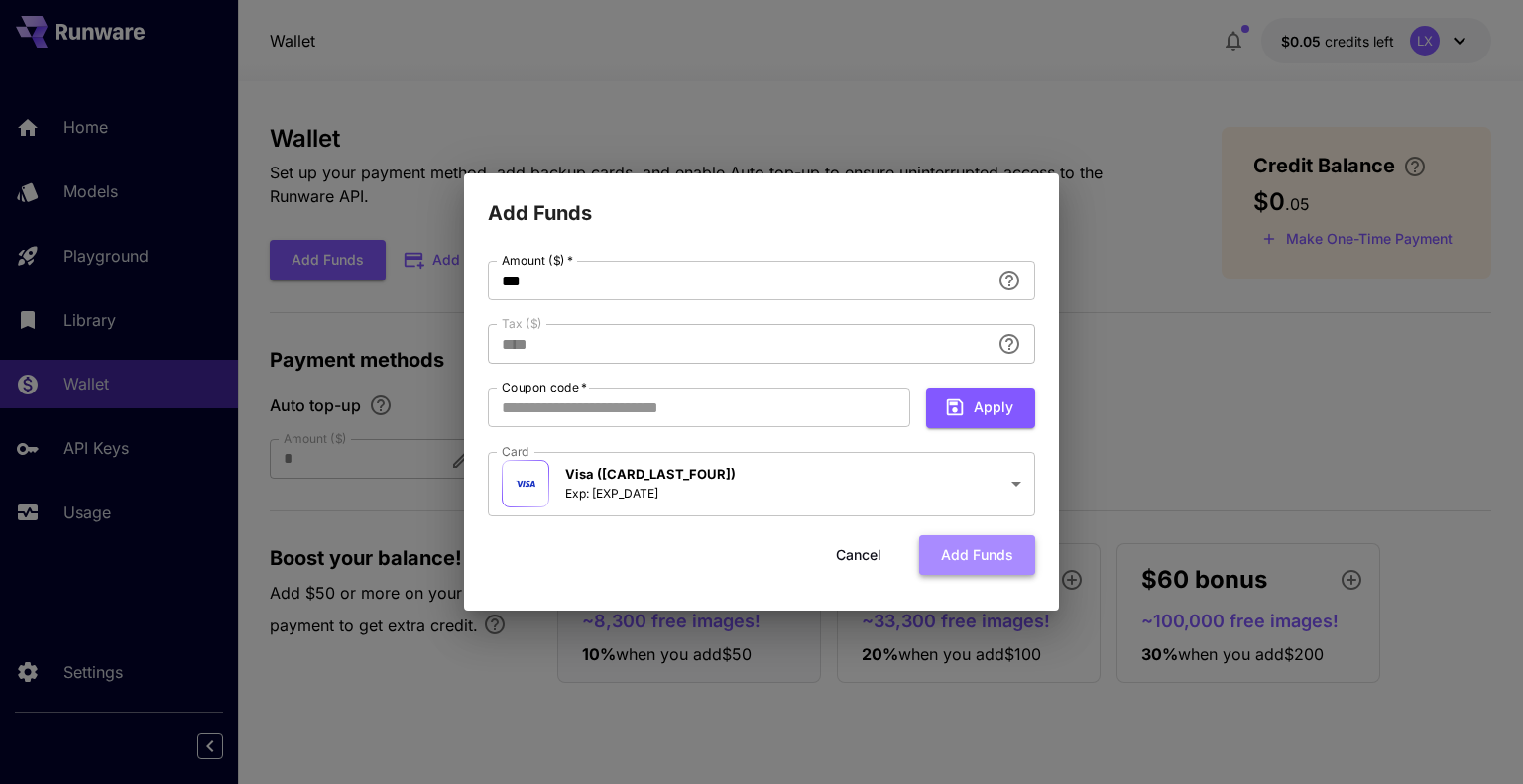 click on "Add funds" at bounding box center (977, 555) 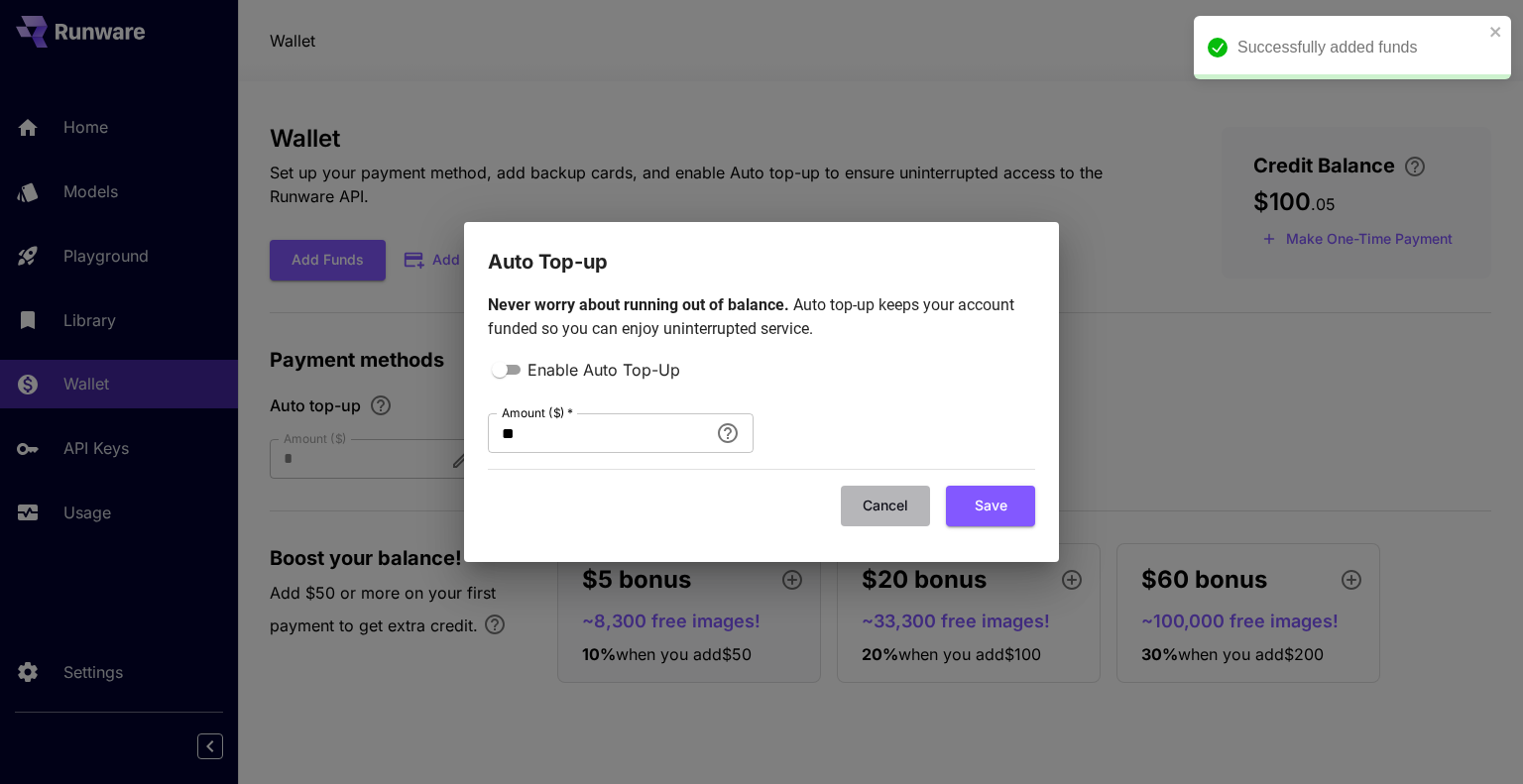 click on "Cancel" at bounding box center [885, 505] 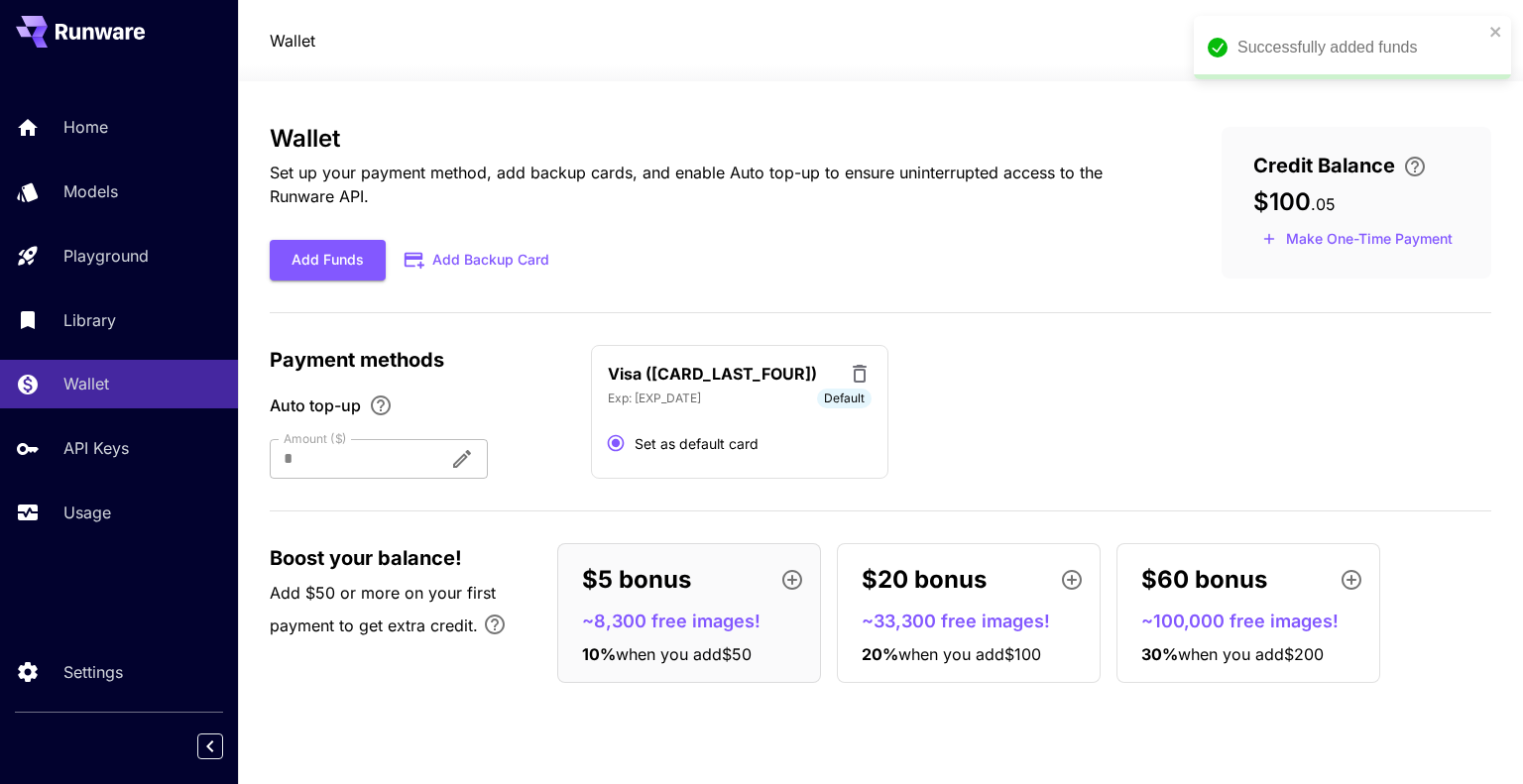 click 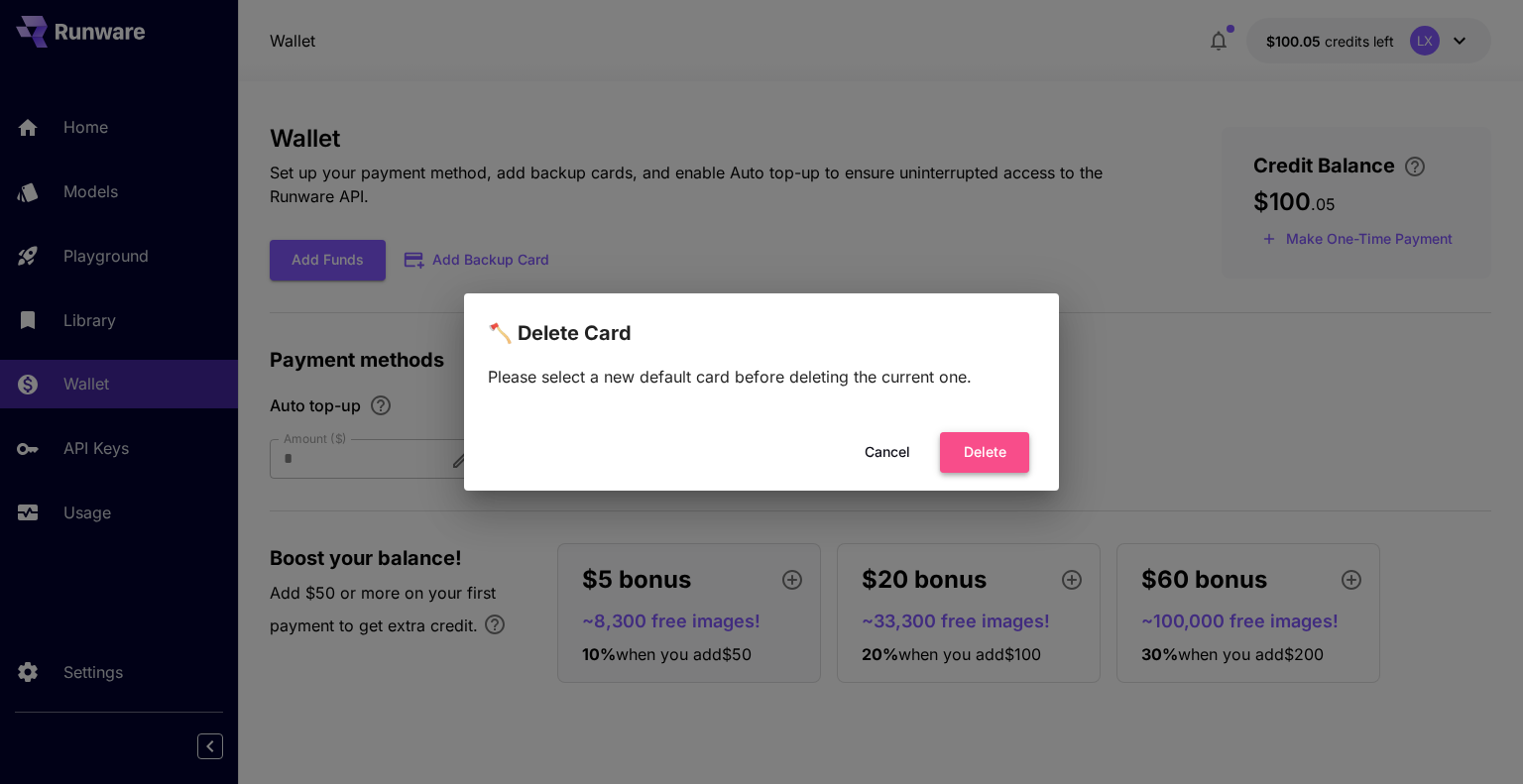 click on "Delete" at bounding box center (985, 452) 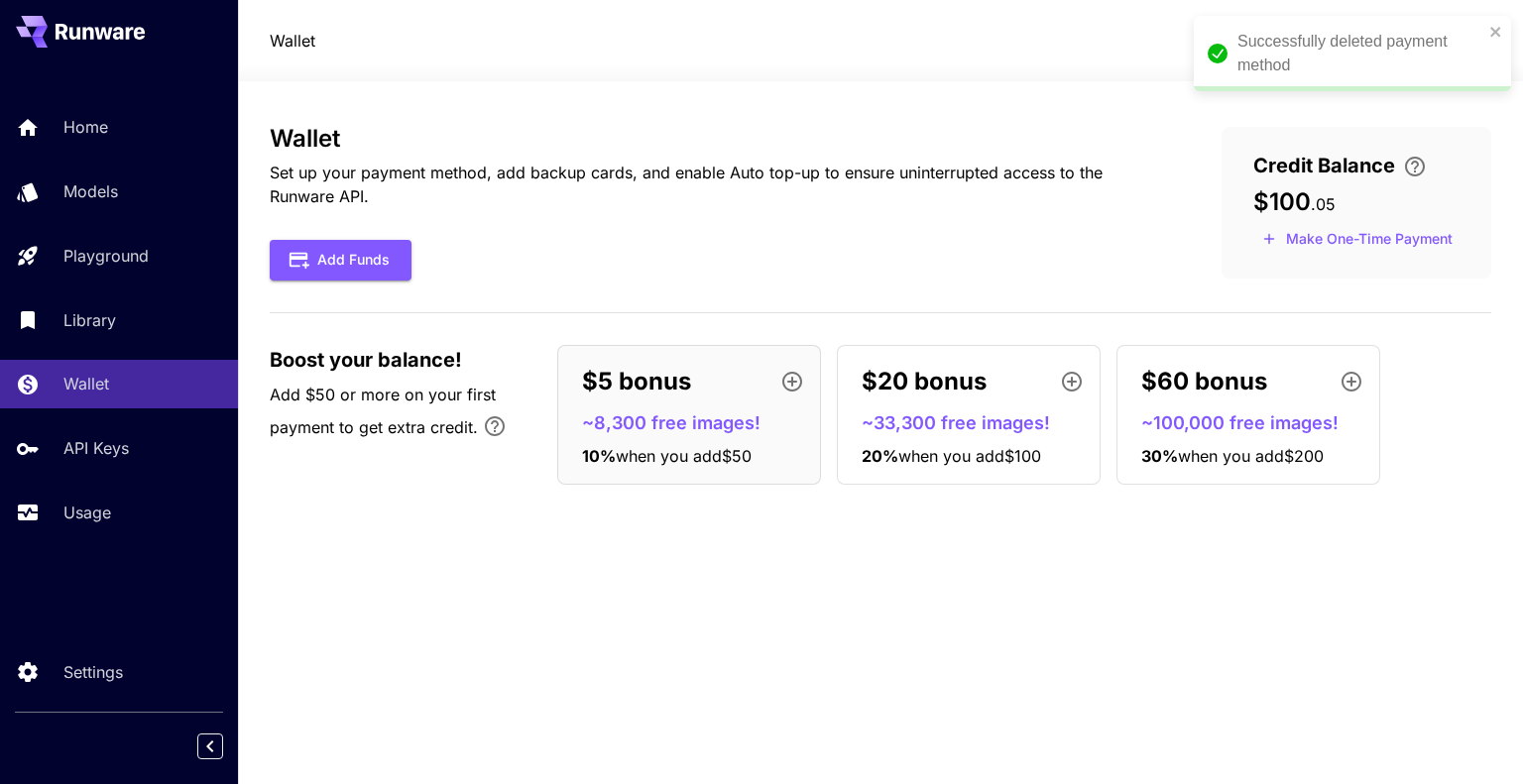 click on "Wallet Set up your payment method, add backup cards, and enable Auto top-up to ensure uninterrupted access to the Runware API. Add Funds Credit Balance $100 . 05 Make One-Time Payment Boost your balance! Add $50 or more on your first payment to get extra credit. $5 bonus ~8,300 free images!   10 %  when you add  $50 $20 bonus ~33,300 free images!   20 %  when you add  $100 $60 bonus ~100,000 free images!   30 %  when you add  $200" at bounding box center [879, 432] 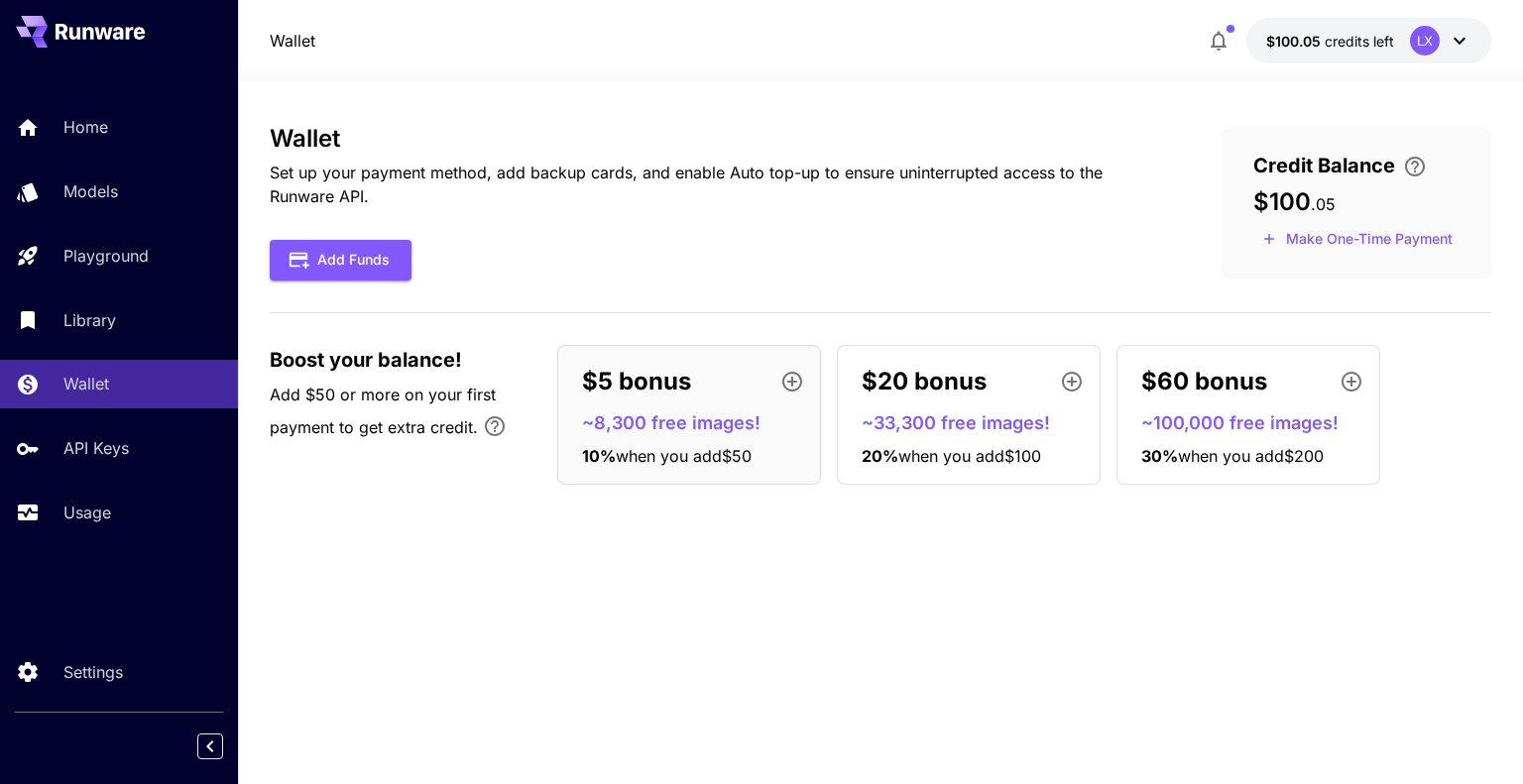 click on "Wallet Set up your payment method, add backup cards, and enable Auto top-up to ensure uninterrupted access to the Runware API. Add Funds Credit Balance $100 . 05 Make One-Time Payment Boost your balance! Add $50 or more on your first payment to get extra credit. $5 bonus ~8,300 free images!   10 %  when you add  $50 $20 bonus ~33,300 free images!   20 %  when you add  $100 $60 bonus ~100,000 free images!   30 %  when you add  $200" at bounding box center (879, 432) 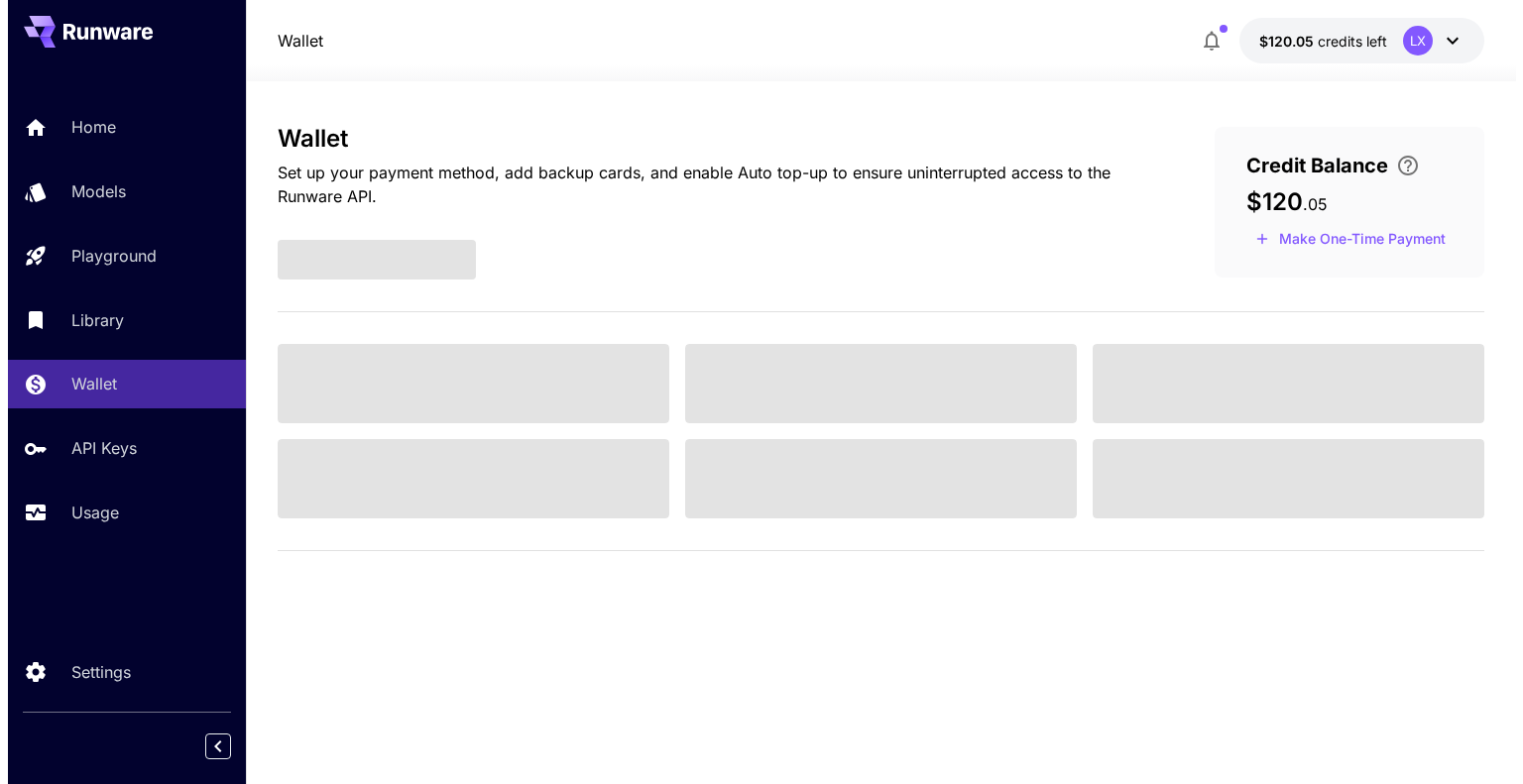 scroll, scrollTop: 0, scrollLeft: 0, axis: both 